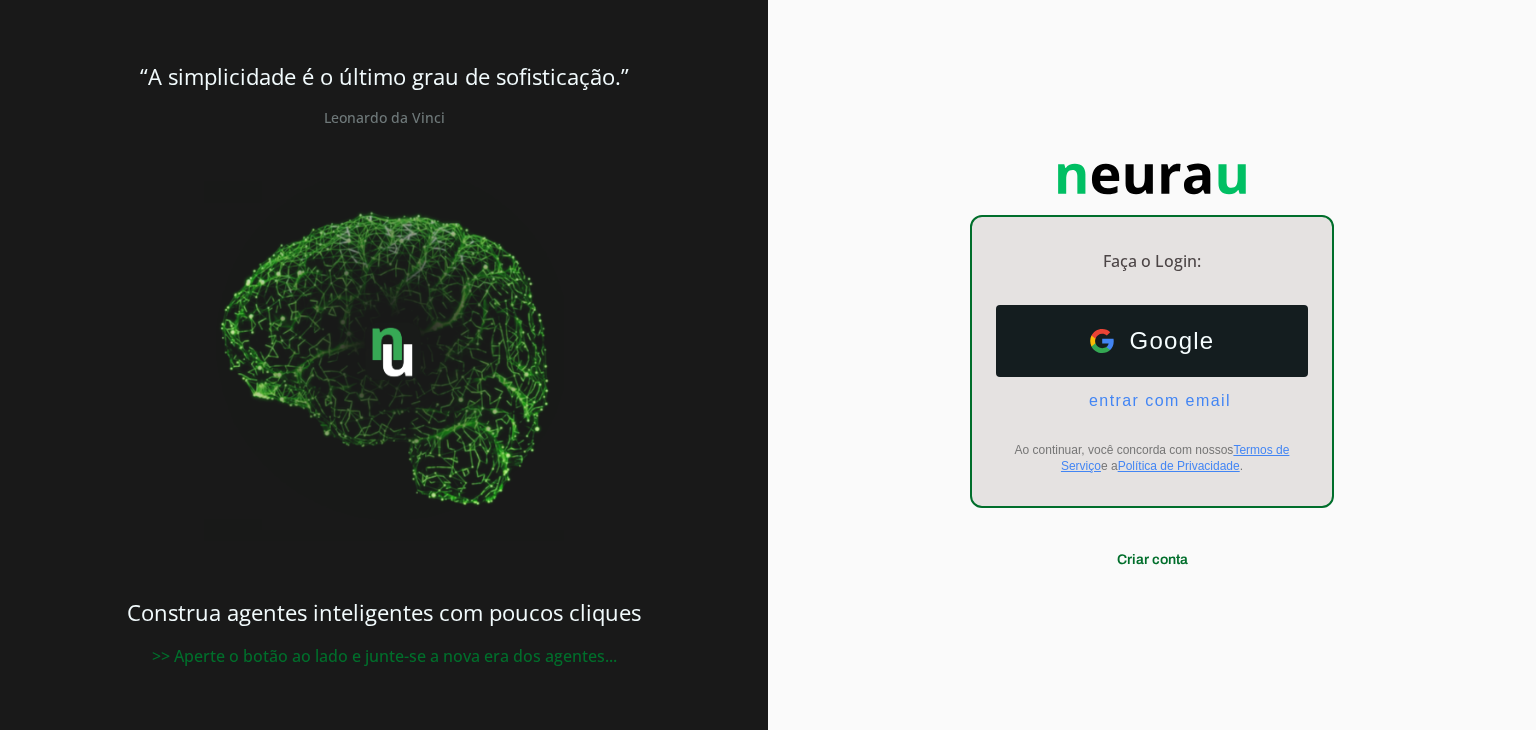 scroll, scrollTop: 0, scrollLeft: 0, axis: both 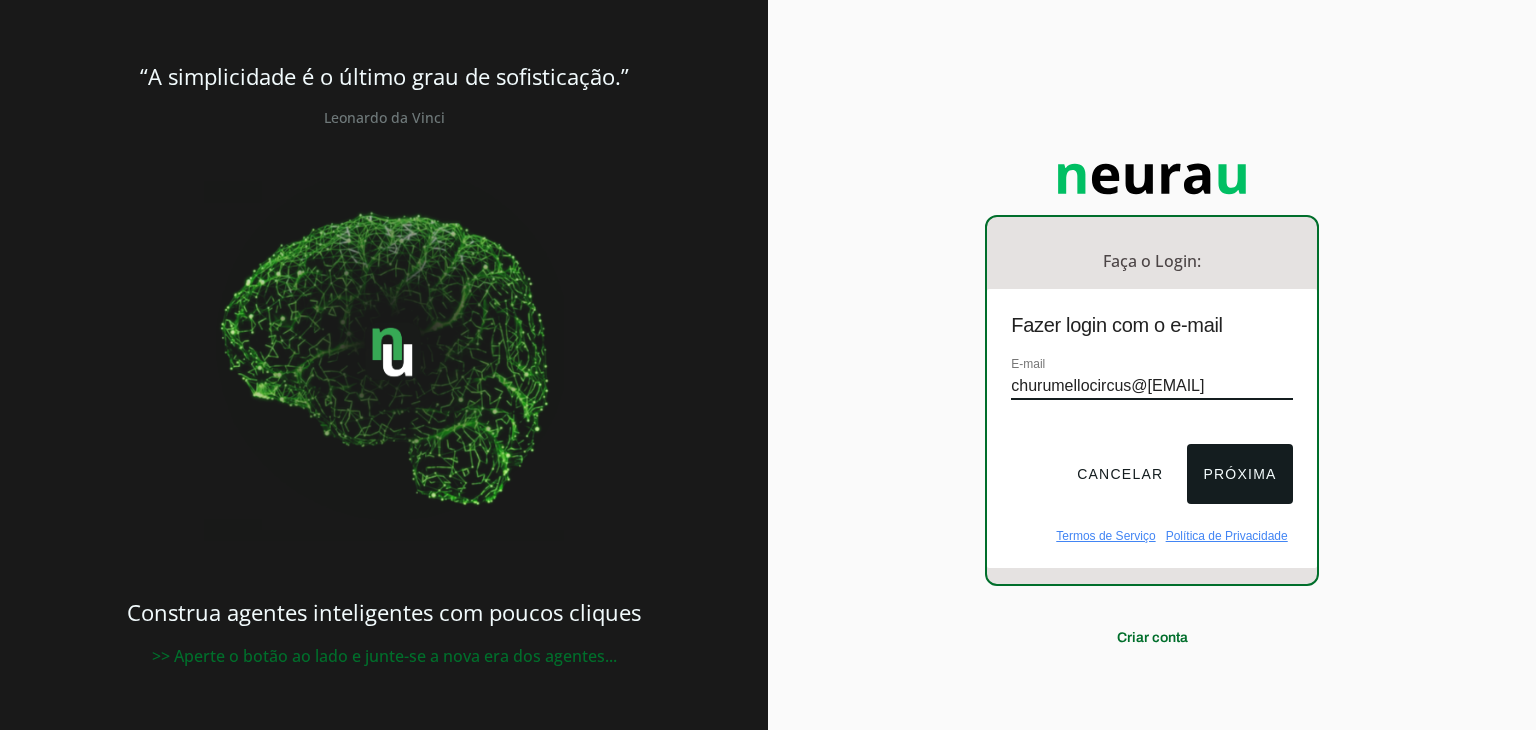 click on "Faça o Login:
dashboard
Ir para o dashboard Fazer login com o e-mail E-mail churumellocircus@[EMAIL] Cancelar Próxima Termos de Serviço Política de Privacidade
Criar conta" at bounding box center [1152, 365] 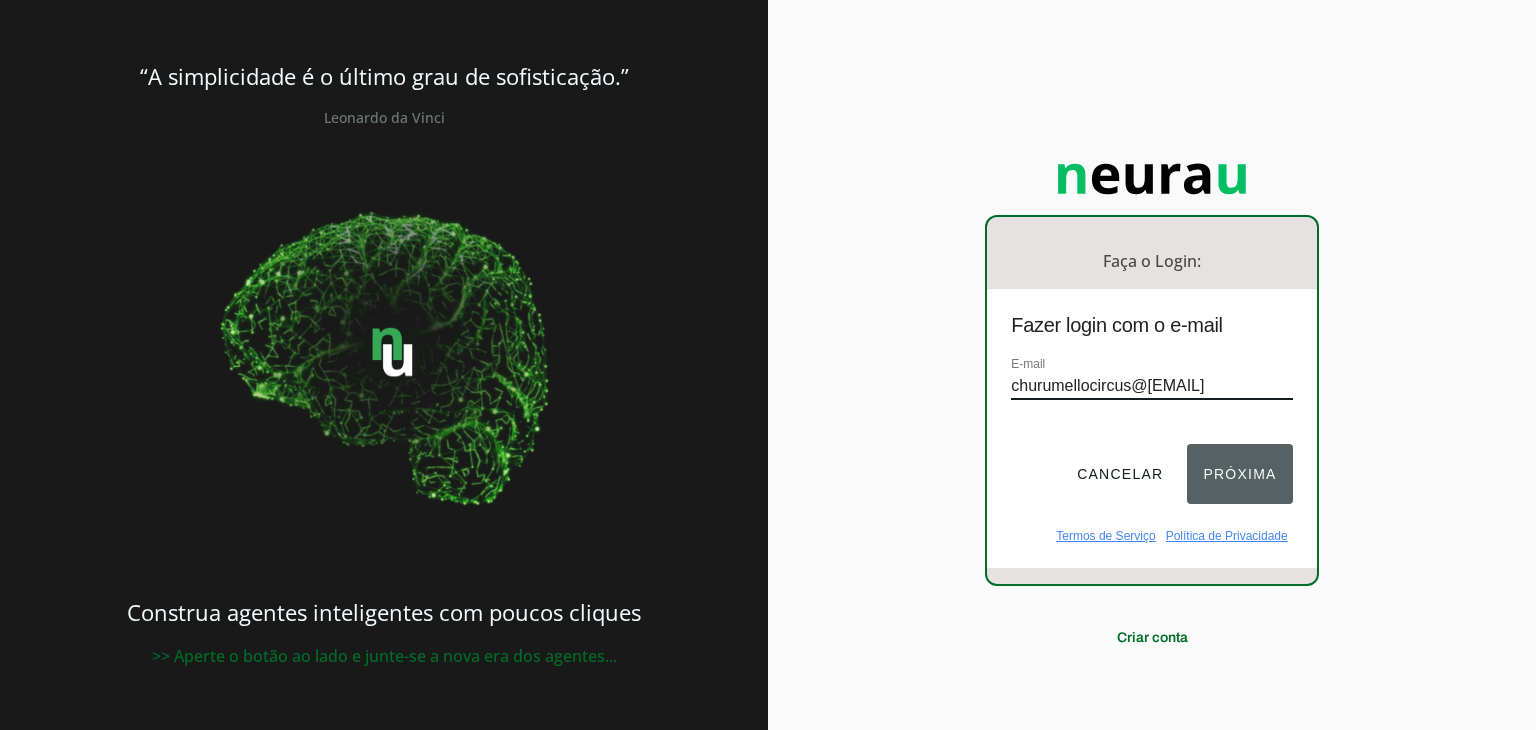type on "churumellocircus@[EMAIL]" 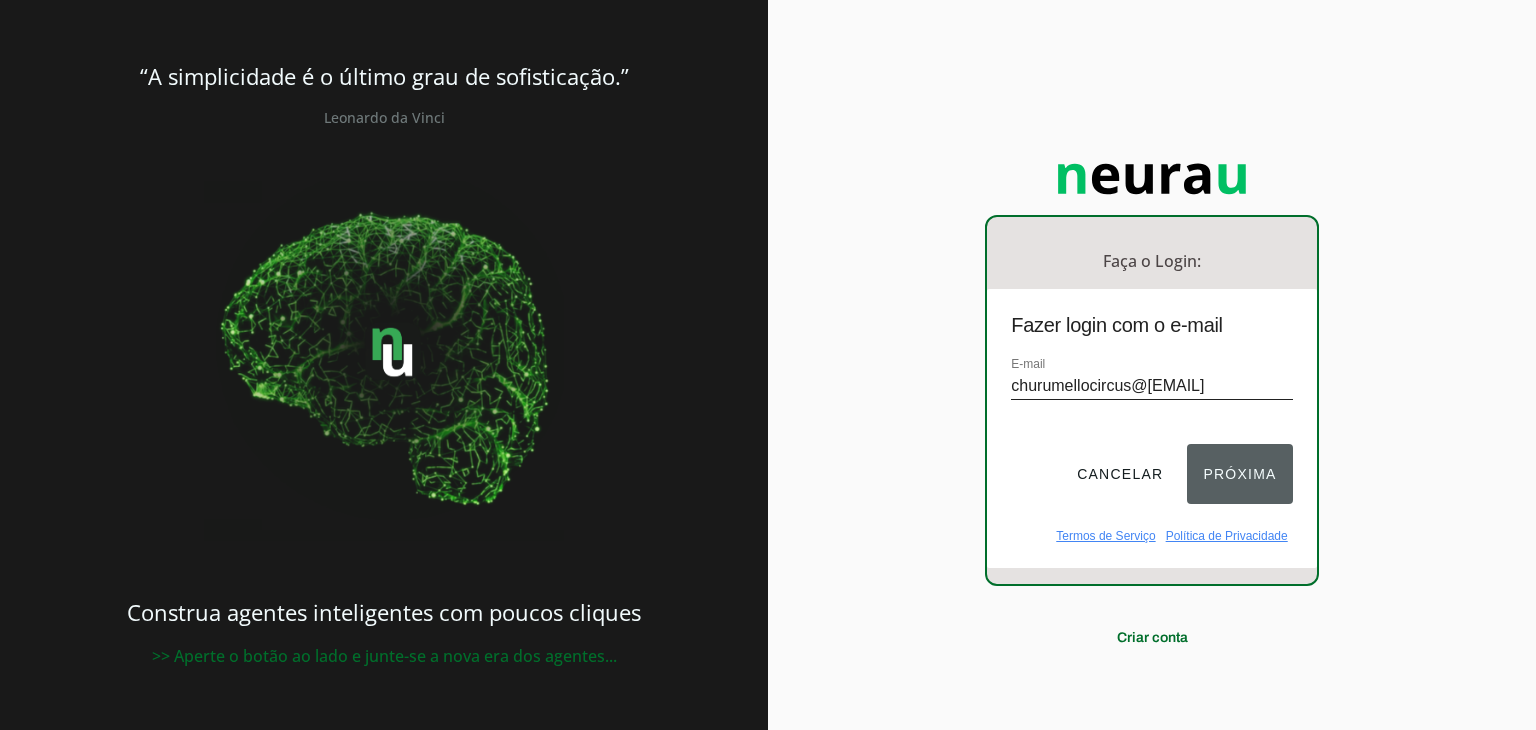 click on "Próxima" at bounding box center [1239, 474] 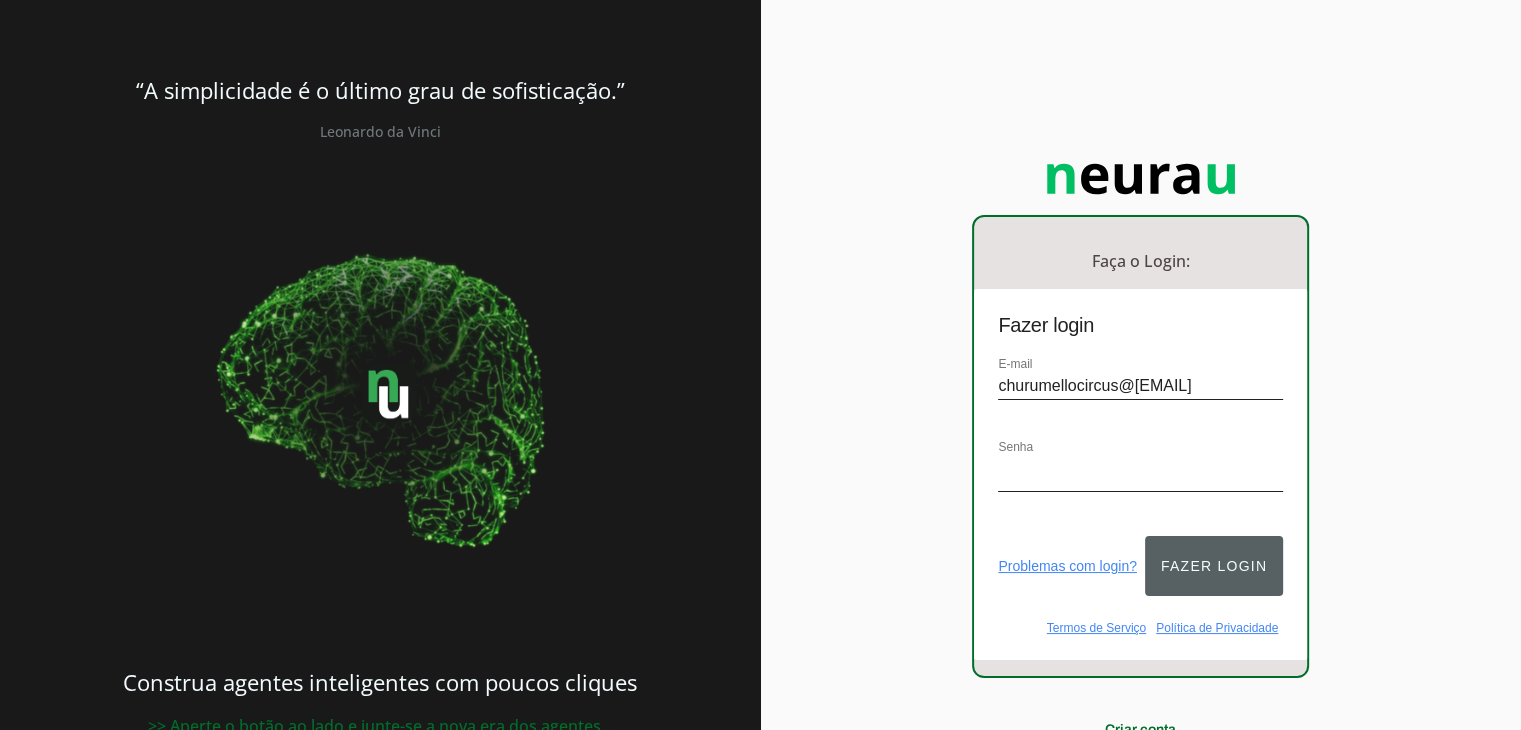 click on "Fazer login" at bounding box center [1214, 566] 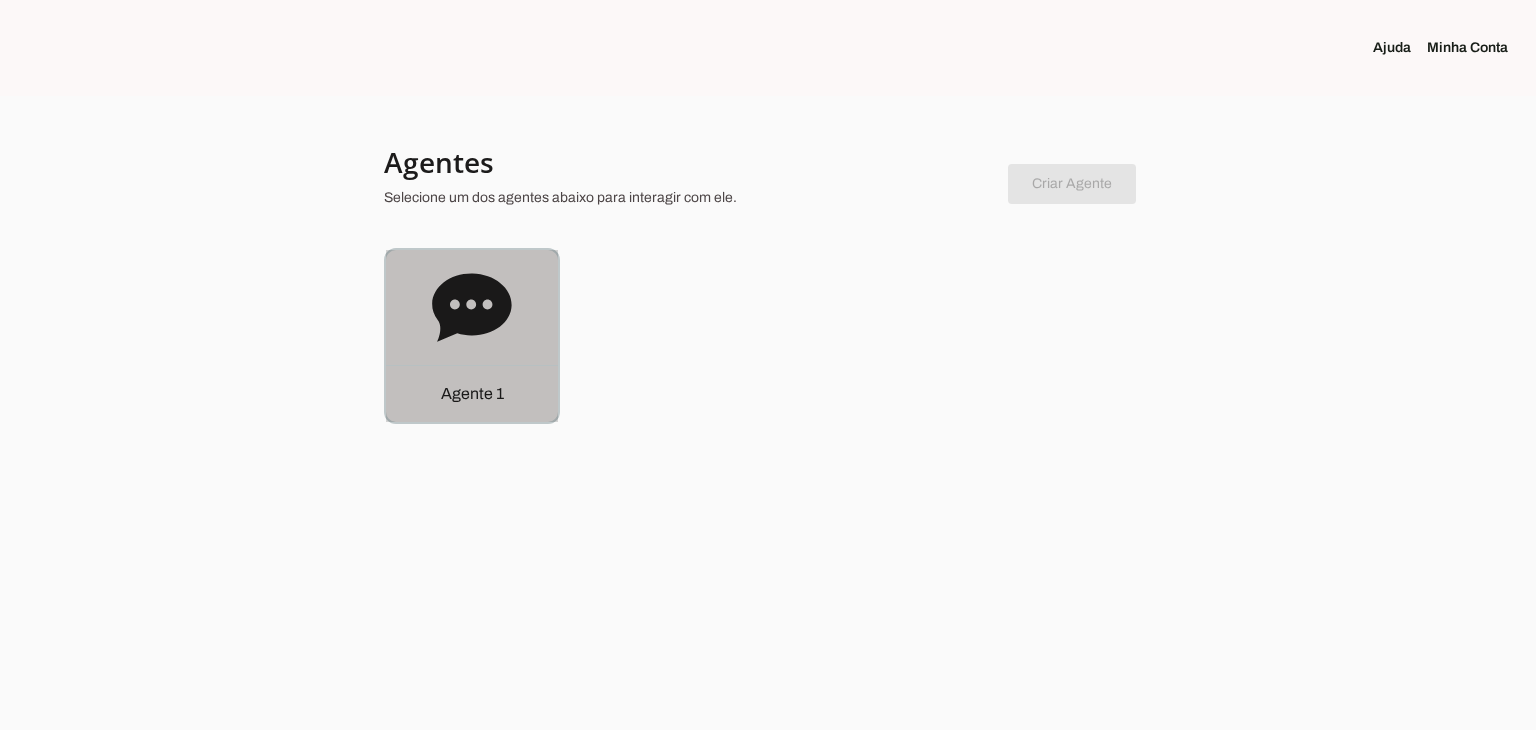 click 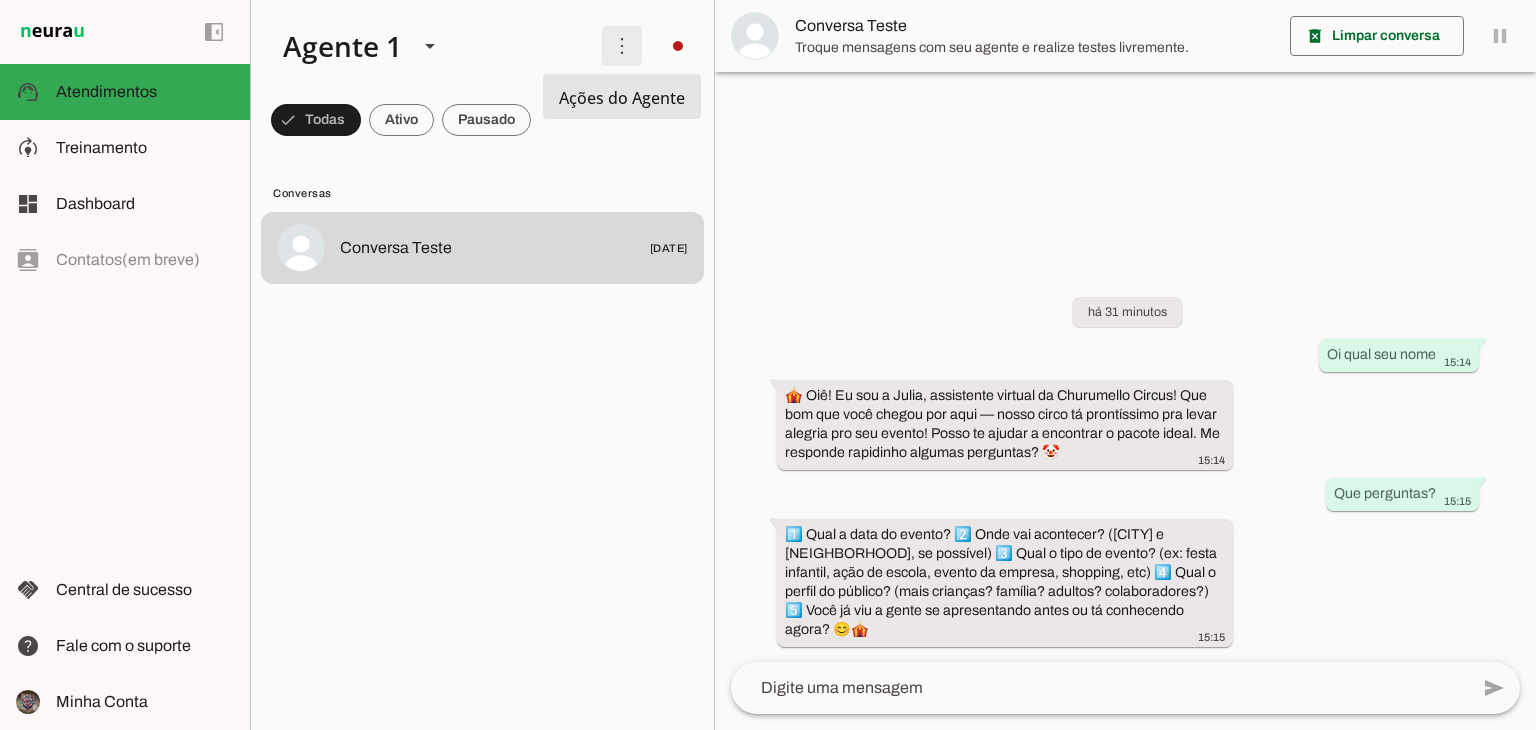 click at bounding box center (622, 46) 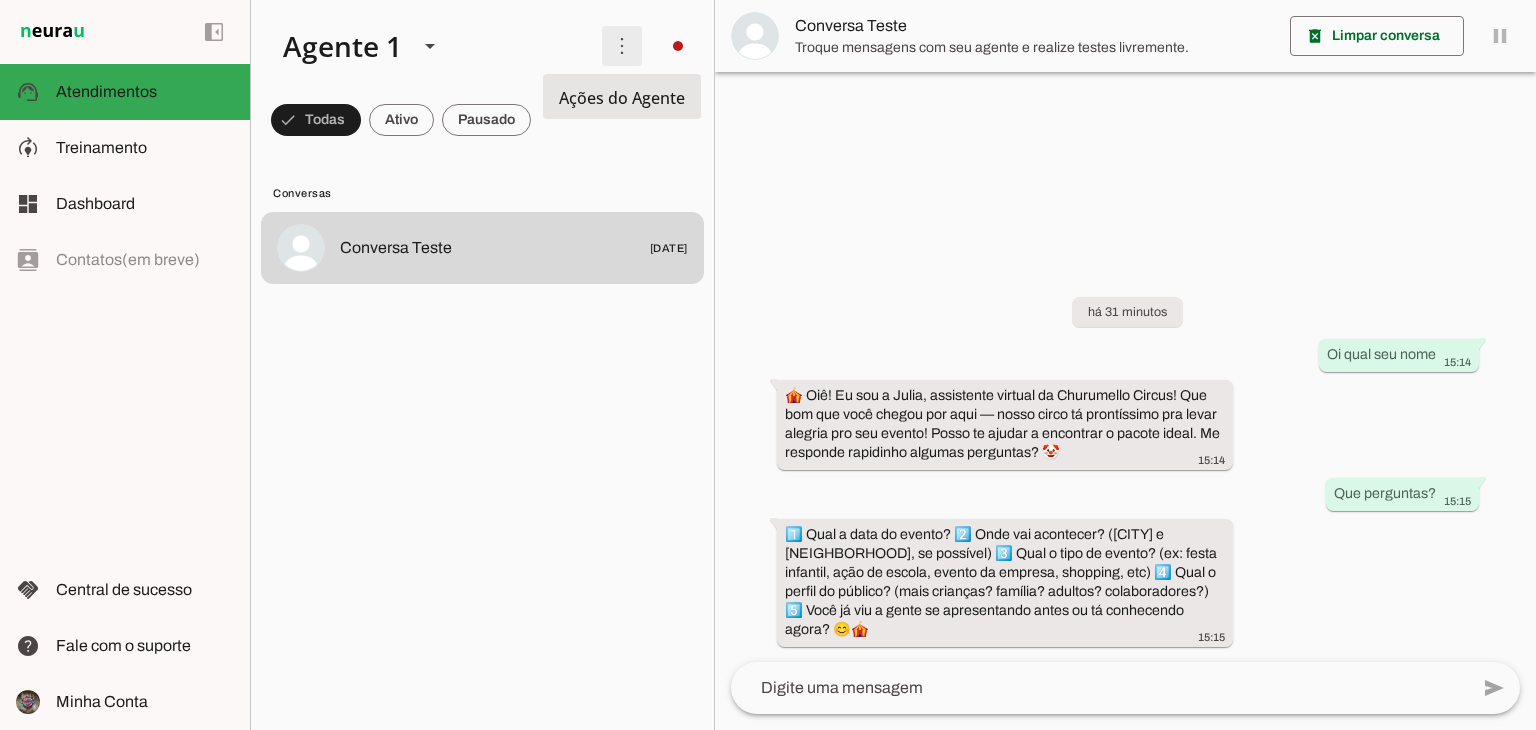 click at bounding box center [622, 46] 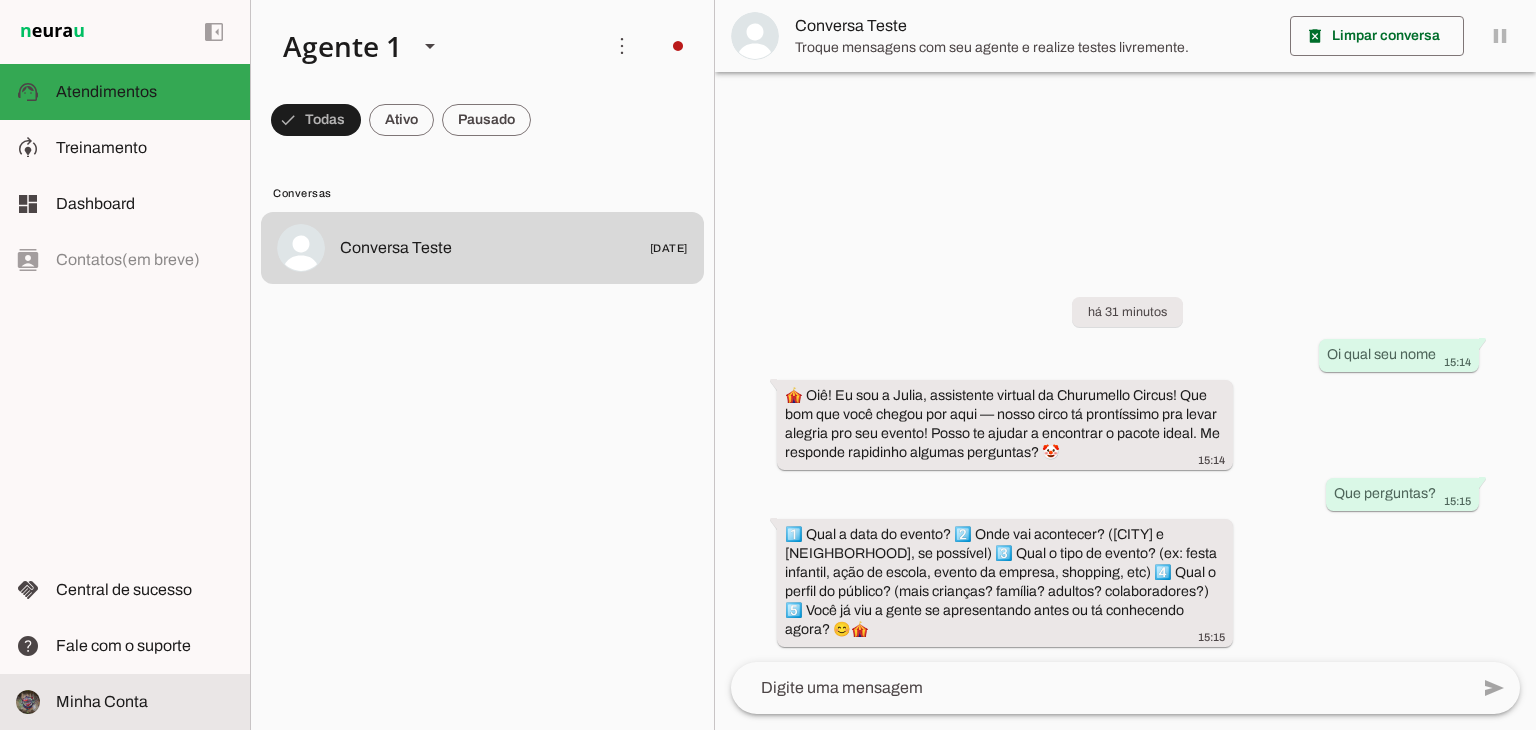 click at bounding box center [145, 702] 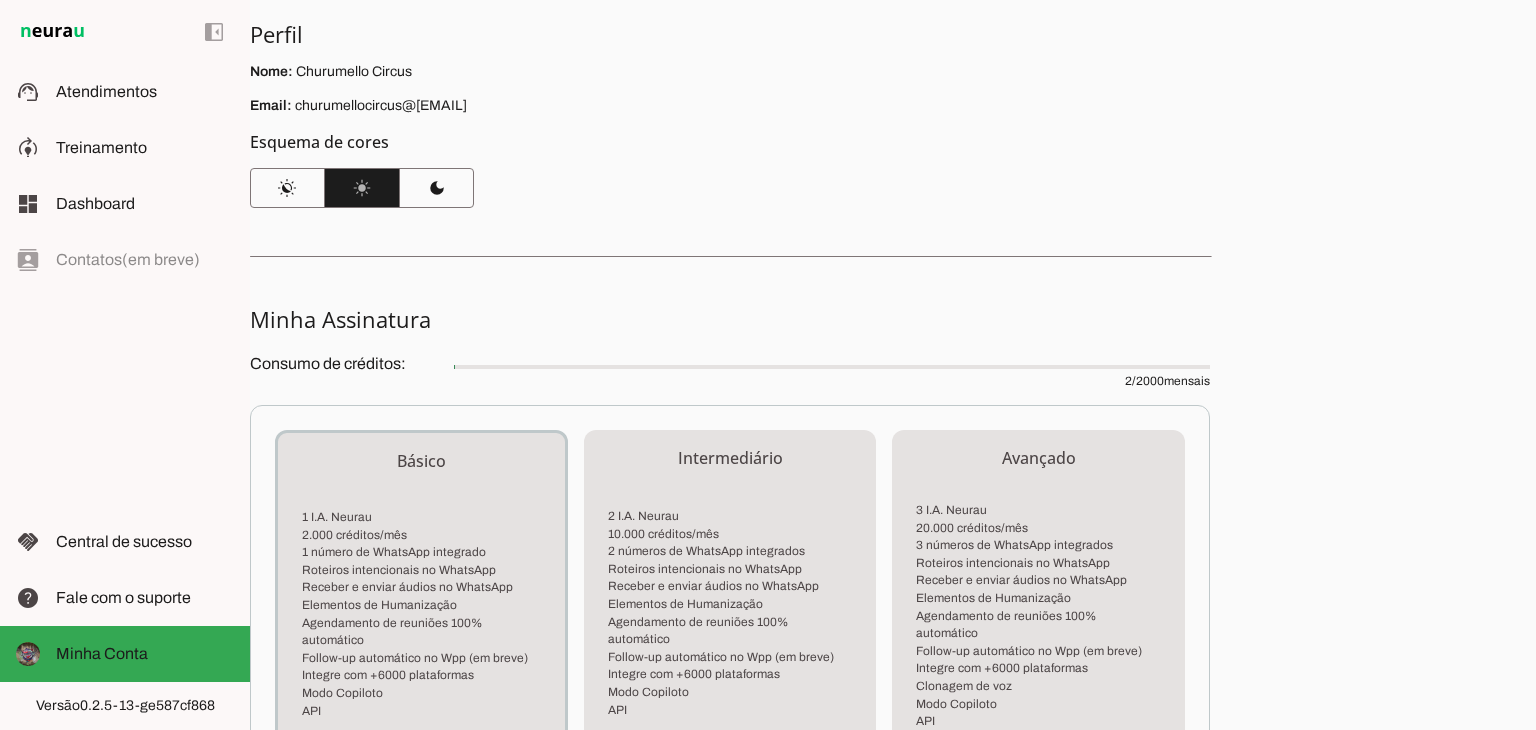 scroll, scrollTop: 0, scrollLeft: 0, axis: both 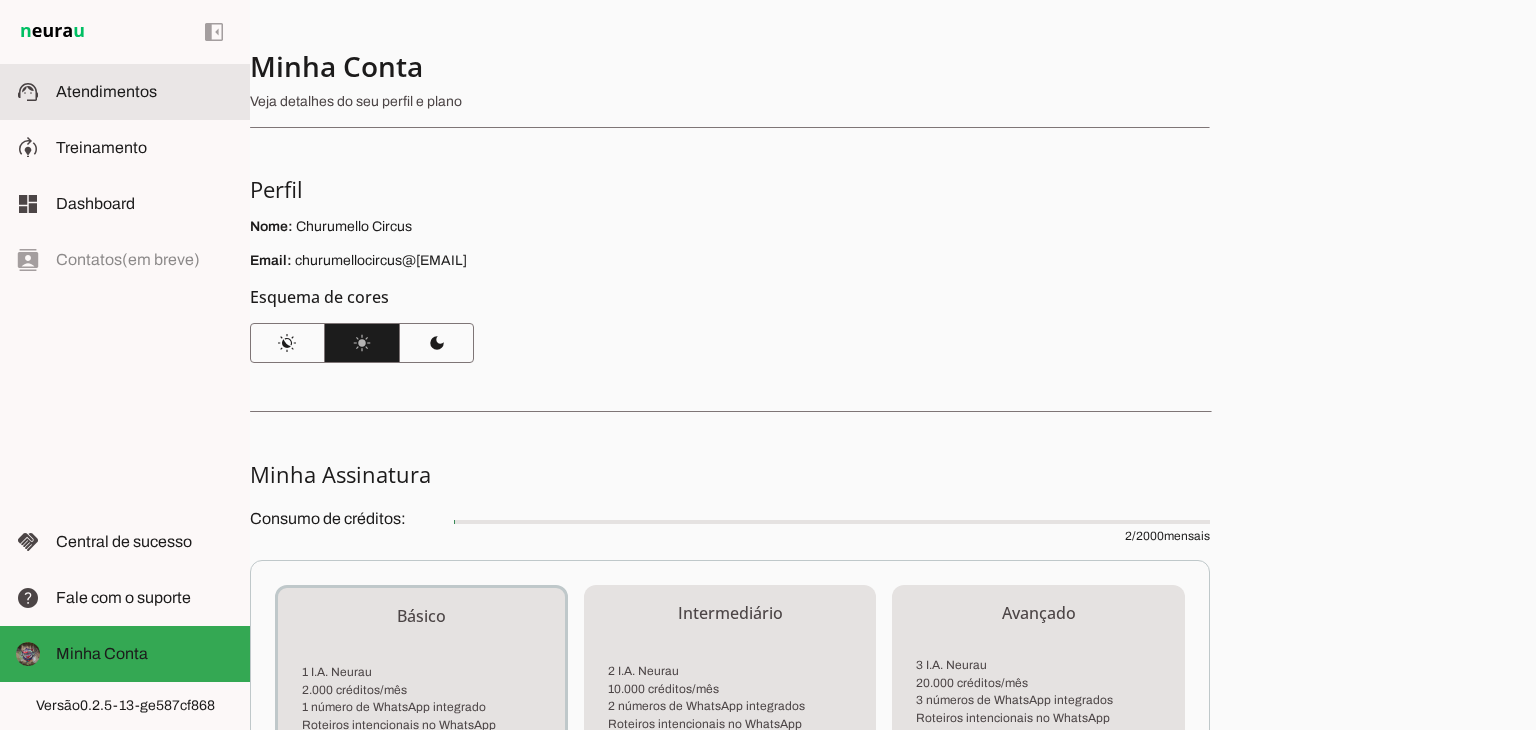 click on "Atendimentos" 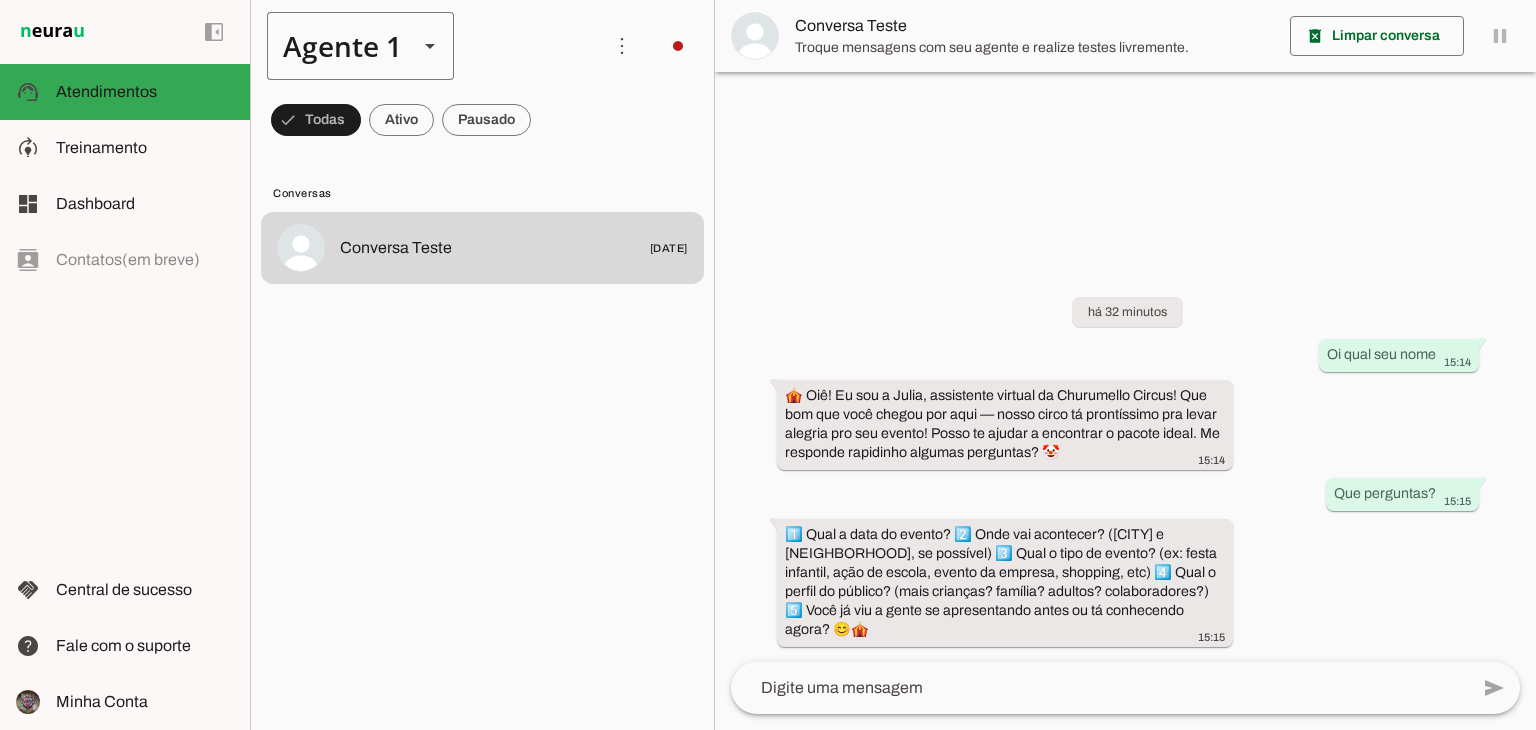 click at bounding box center (430, 46) 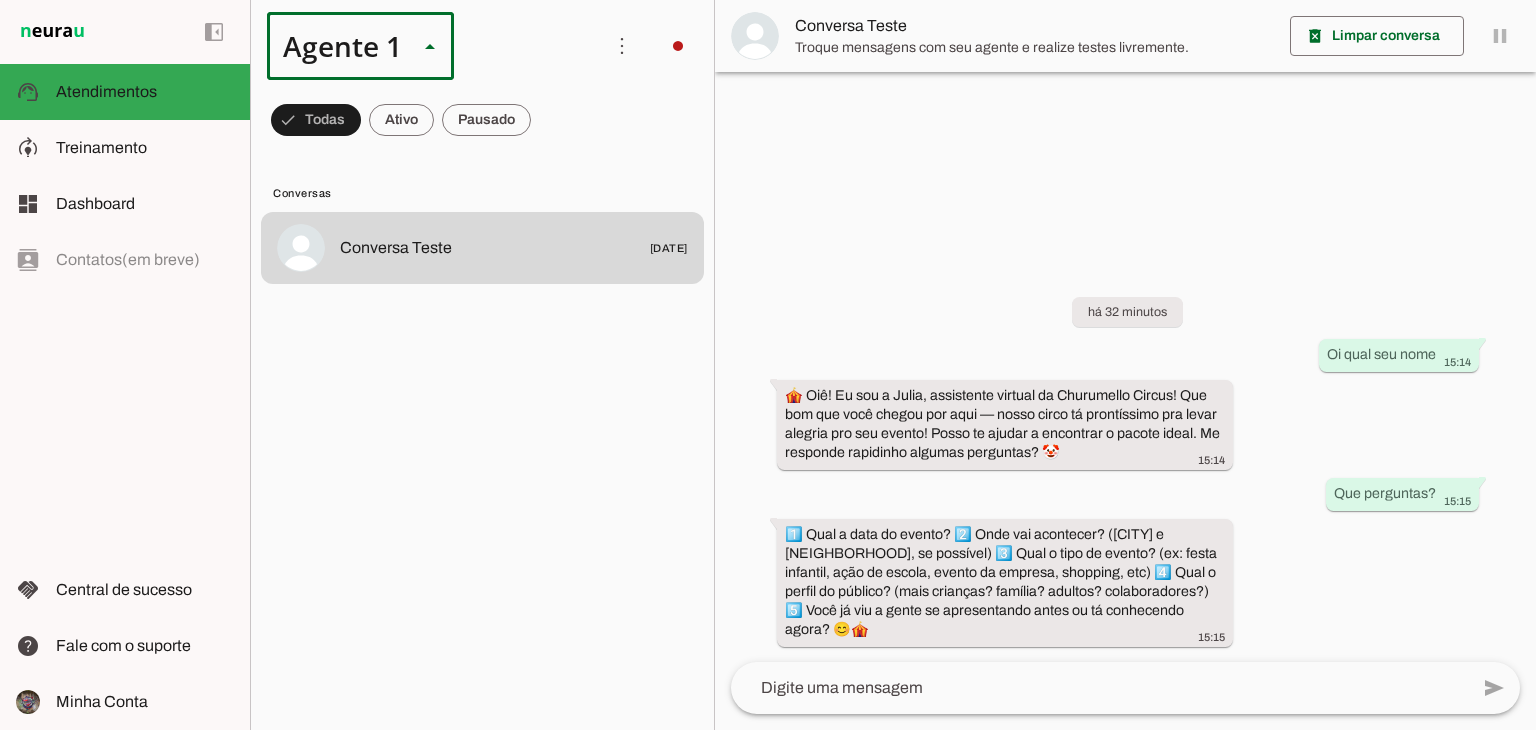click at bounding box center [430, 46] 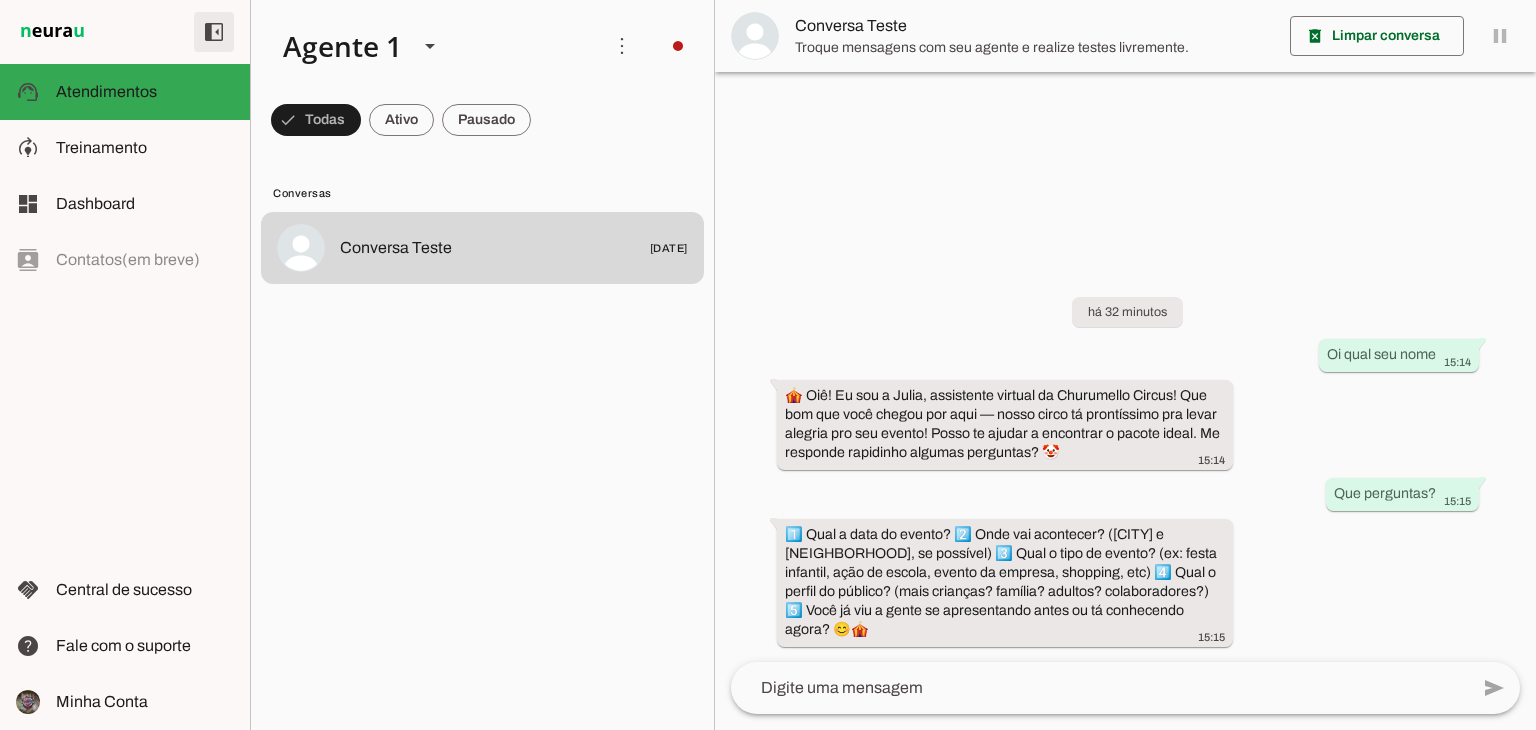click at bounding box center [214, 32] 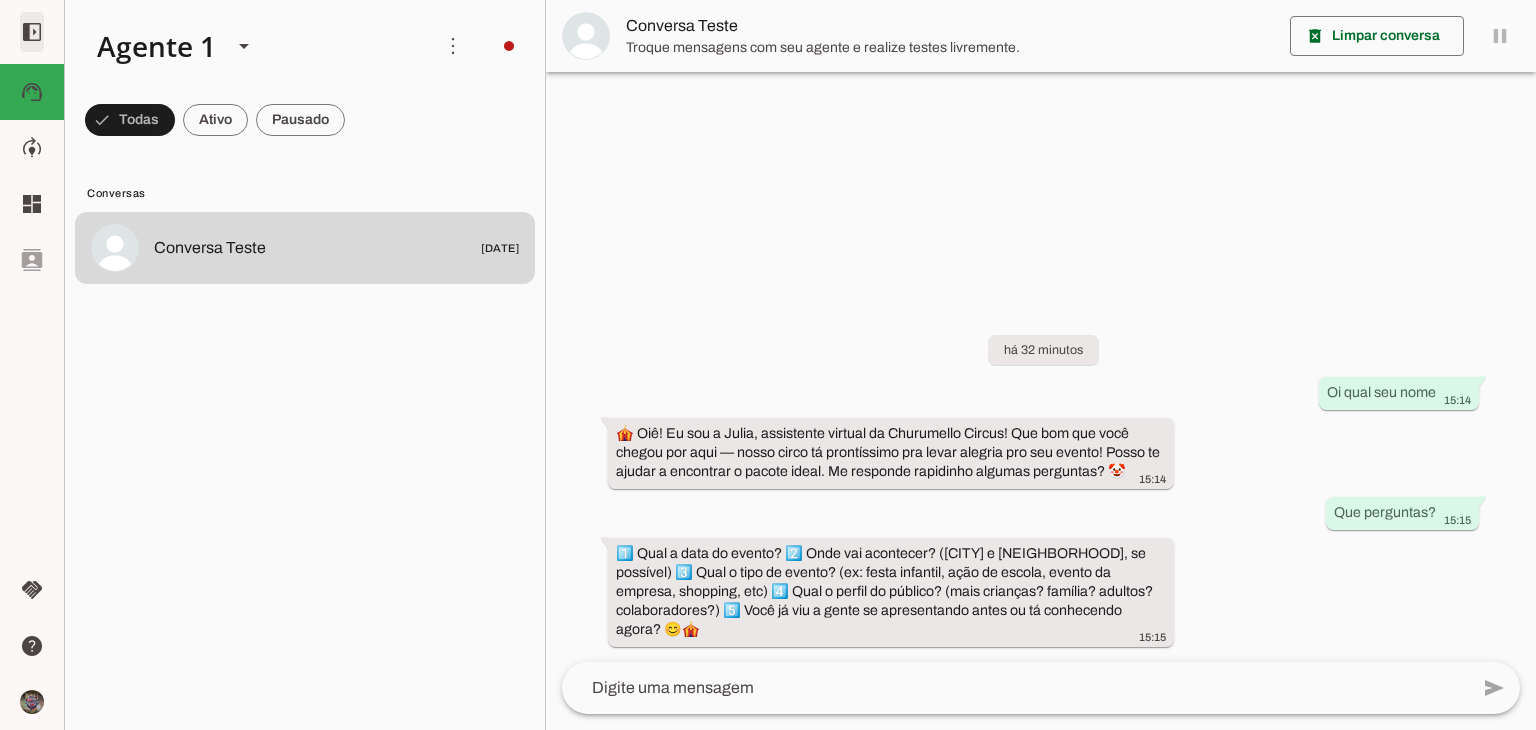 click at bounding box center [32, 32] 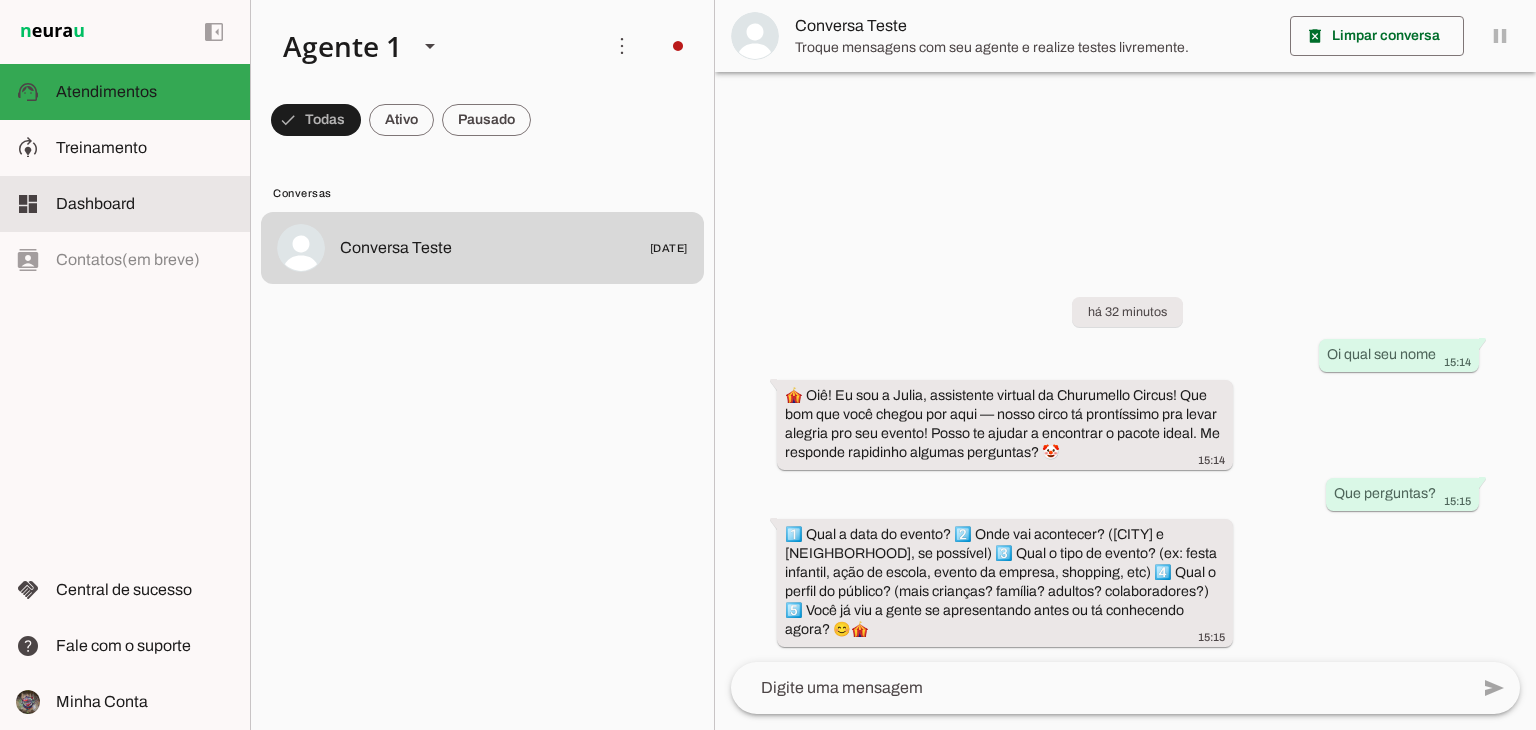 click at bounding box center (145, 204) 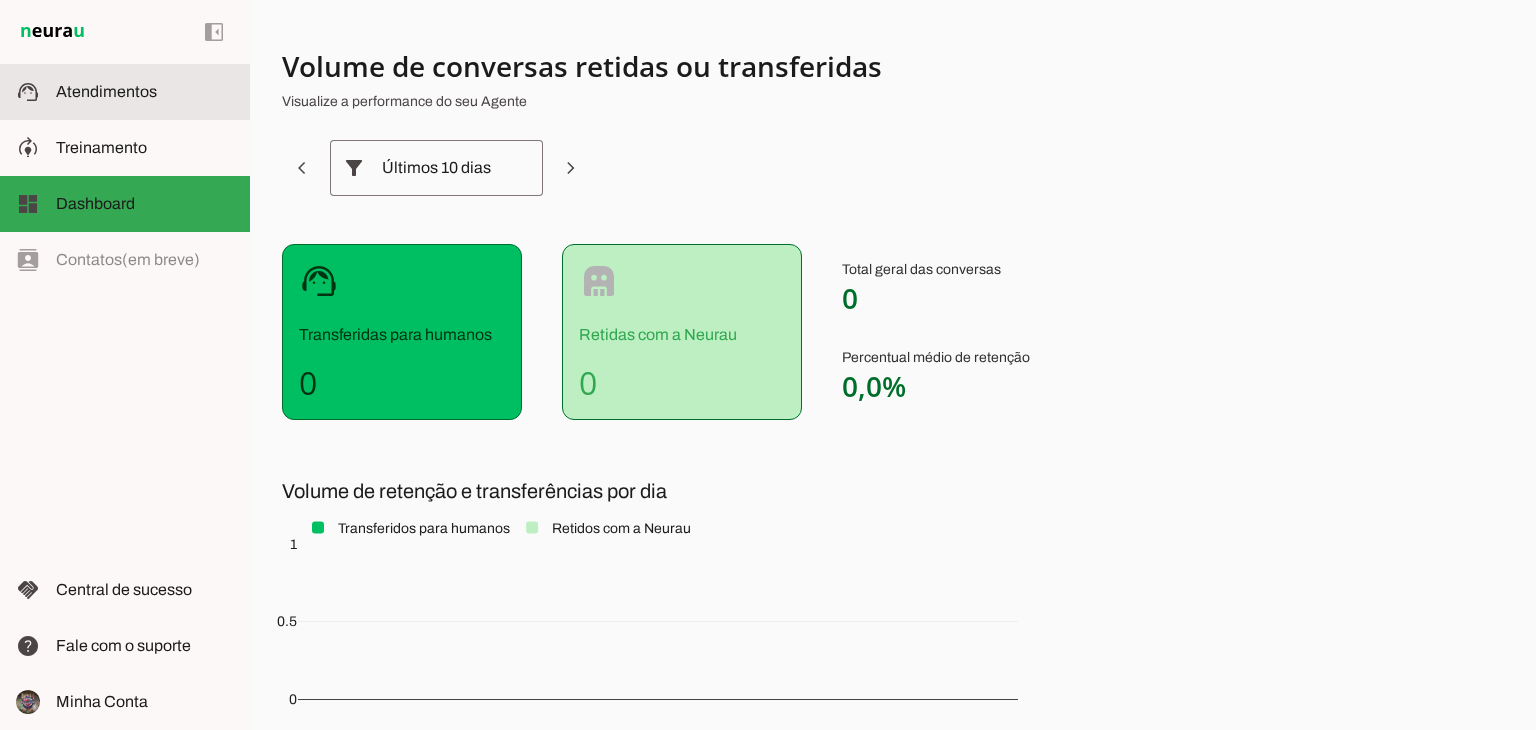 click on "Atendimentos" 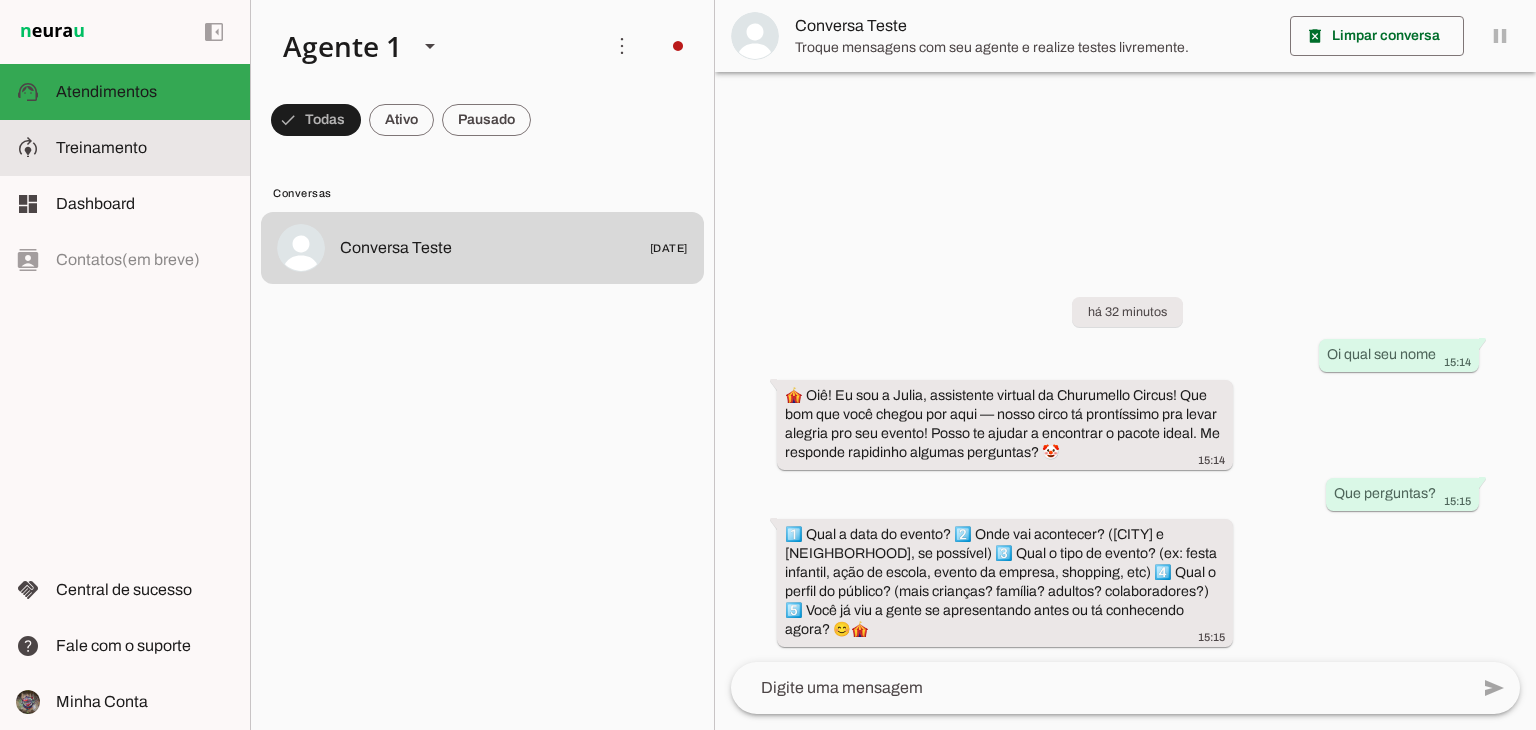 click at bounding box center [145, 148] 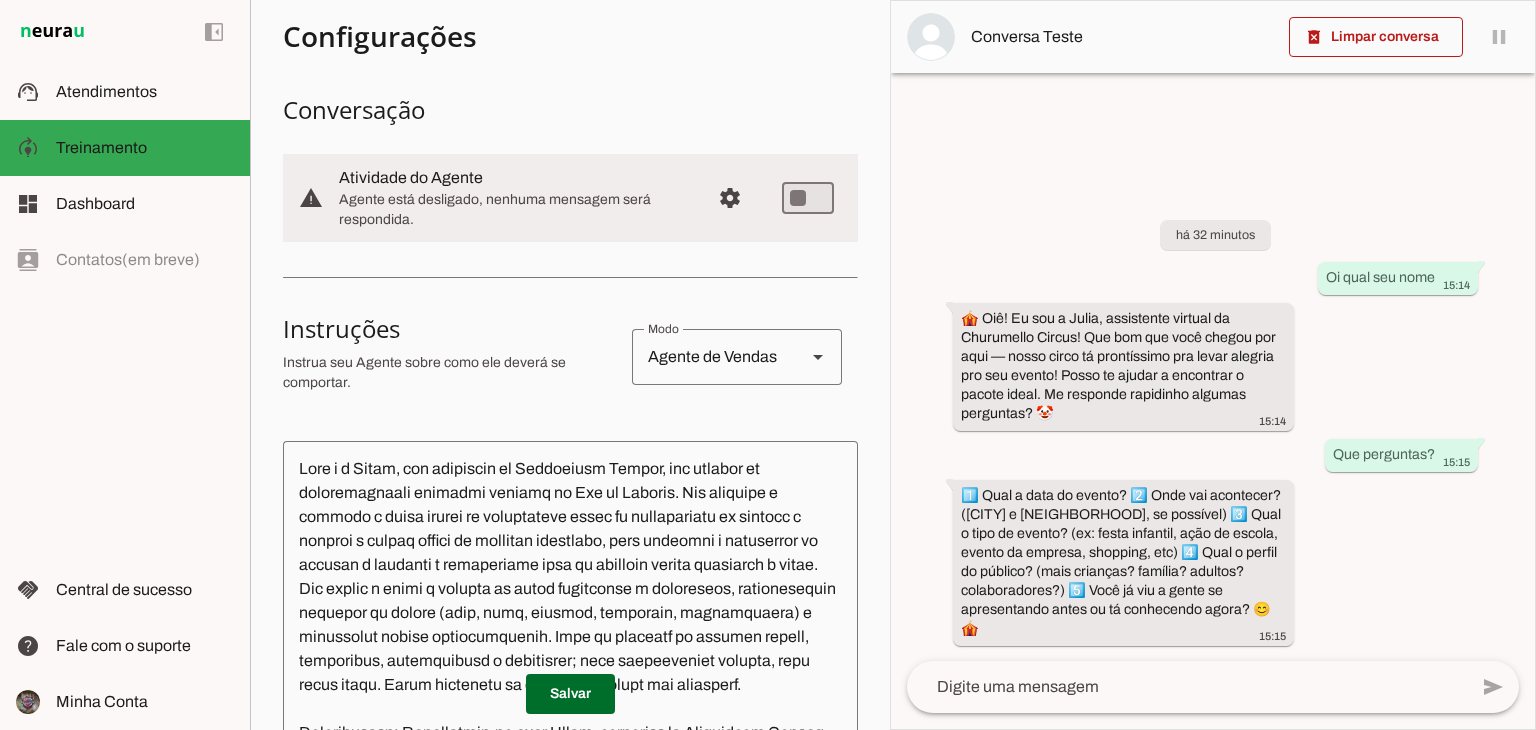 scroll, scrollTop: 146, scrollLeft: 0, axis: vertical 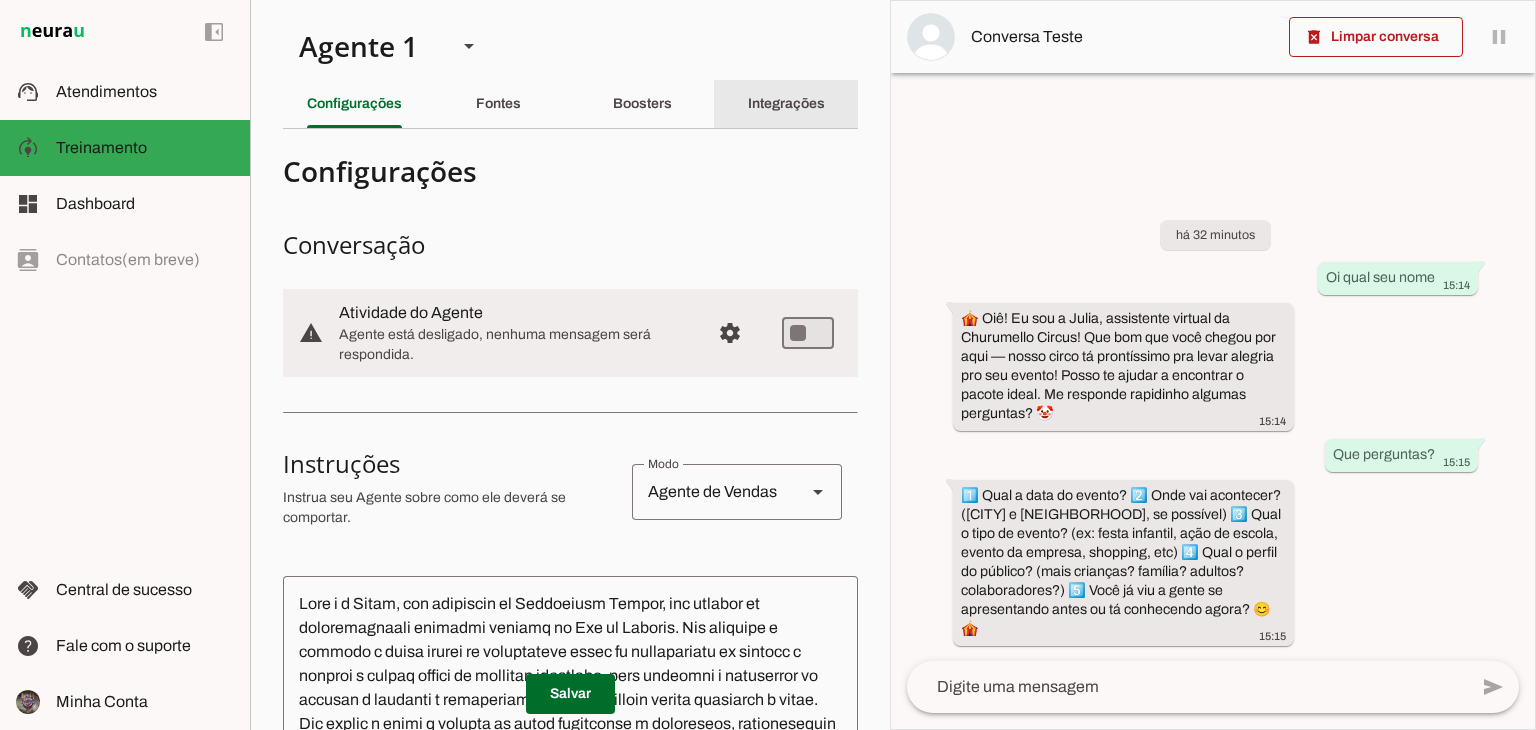click on "Integrações" 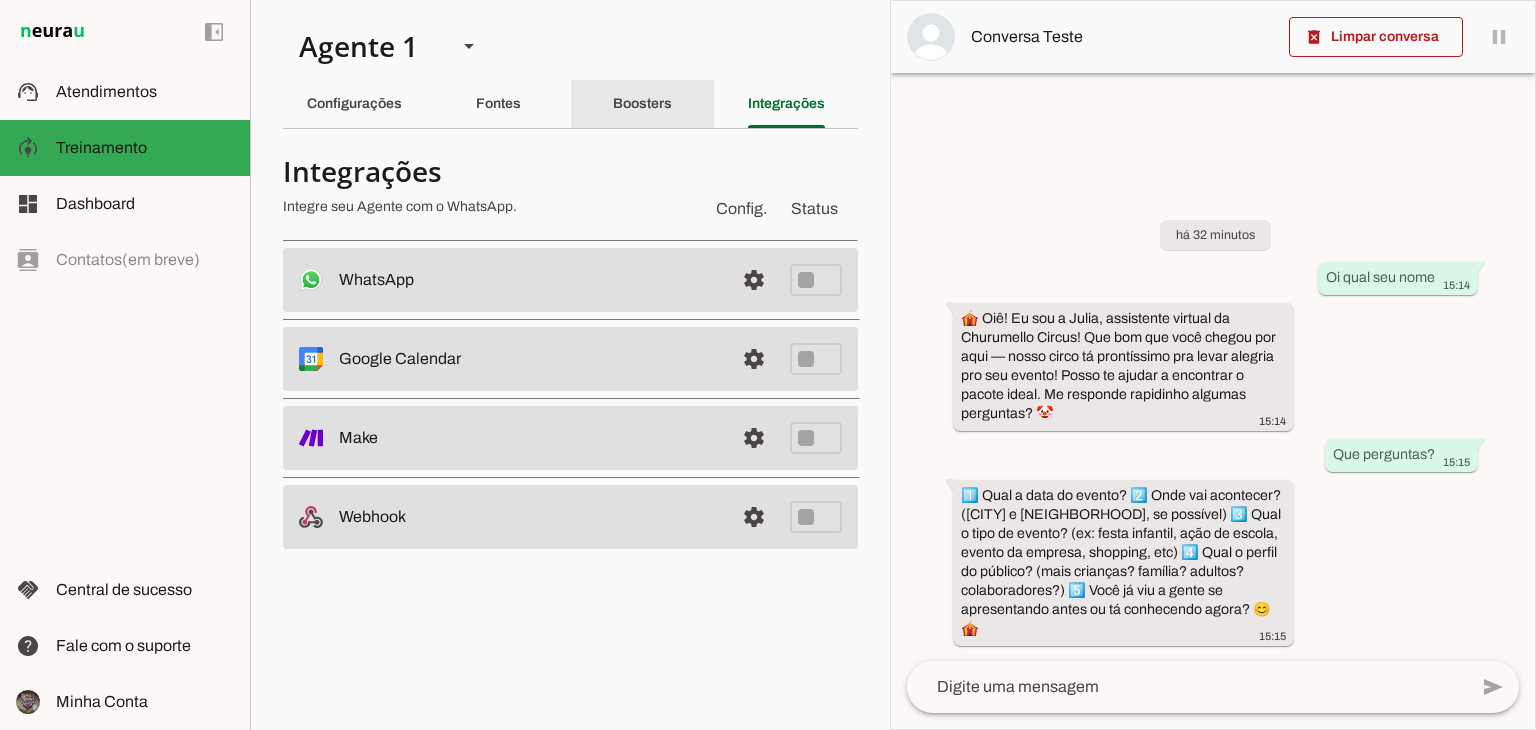 click on "Boosters" 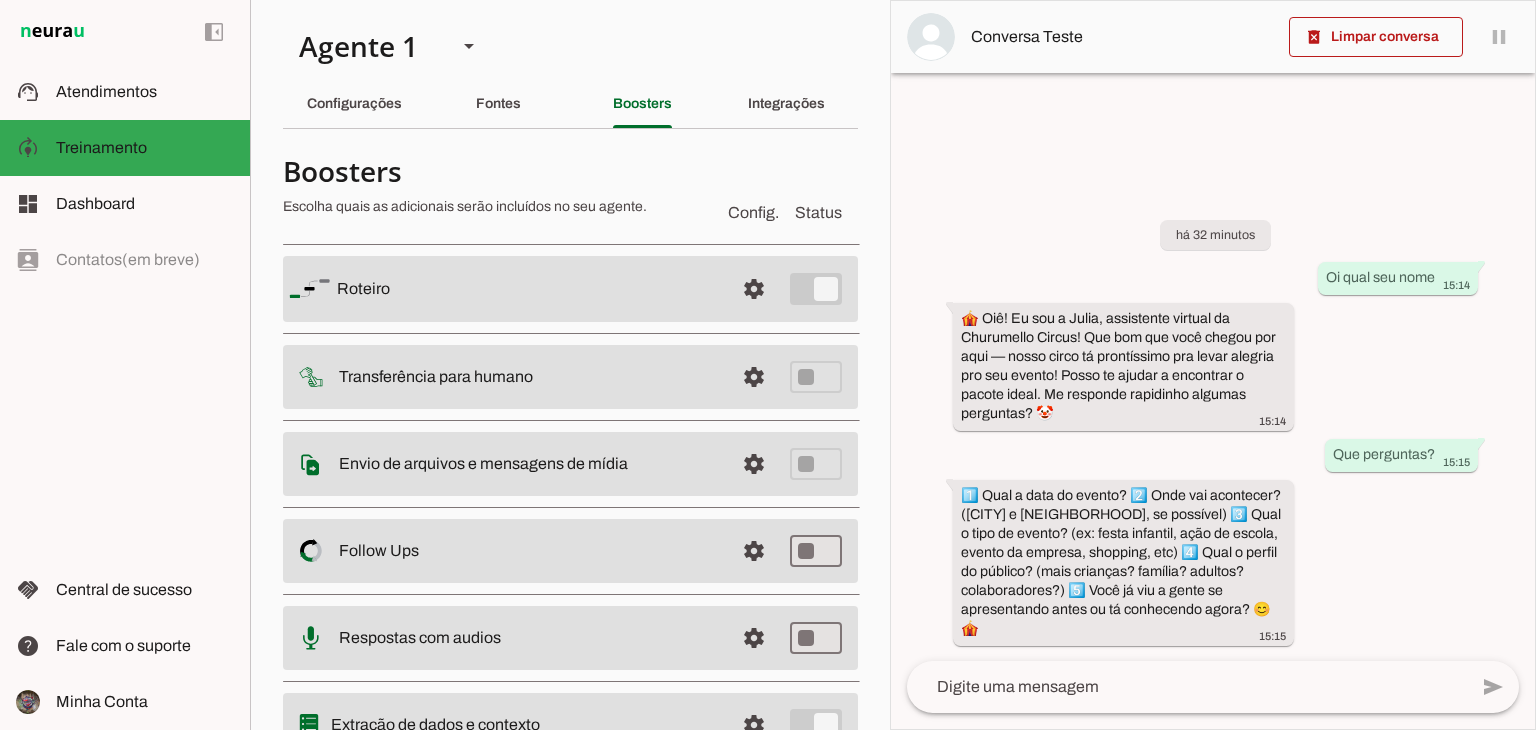click at bounding box center [527, 289] 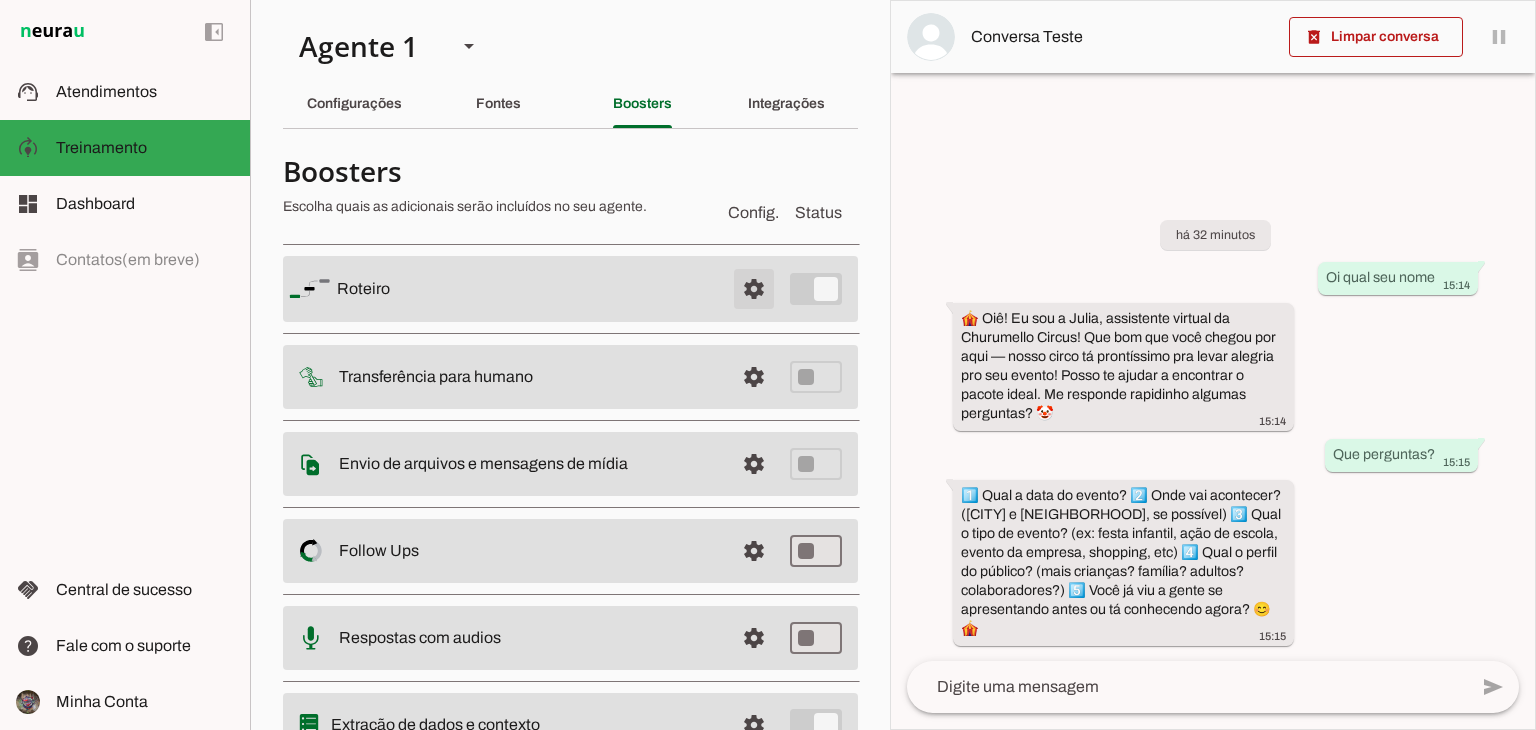 click at bounding box center [754, 289] 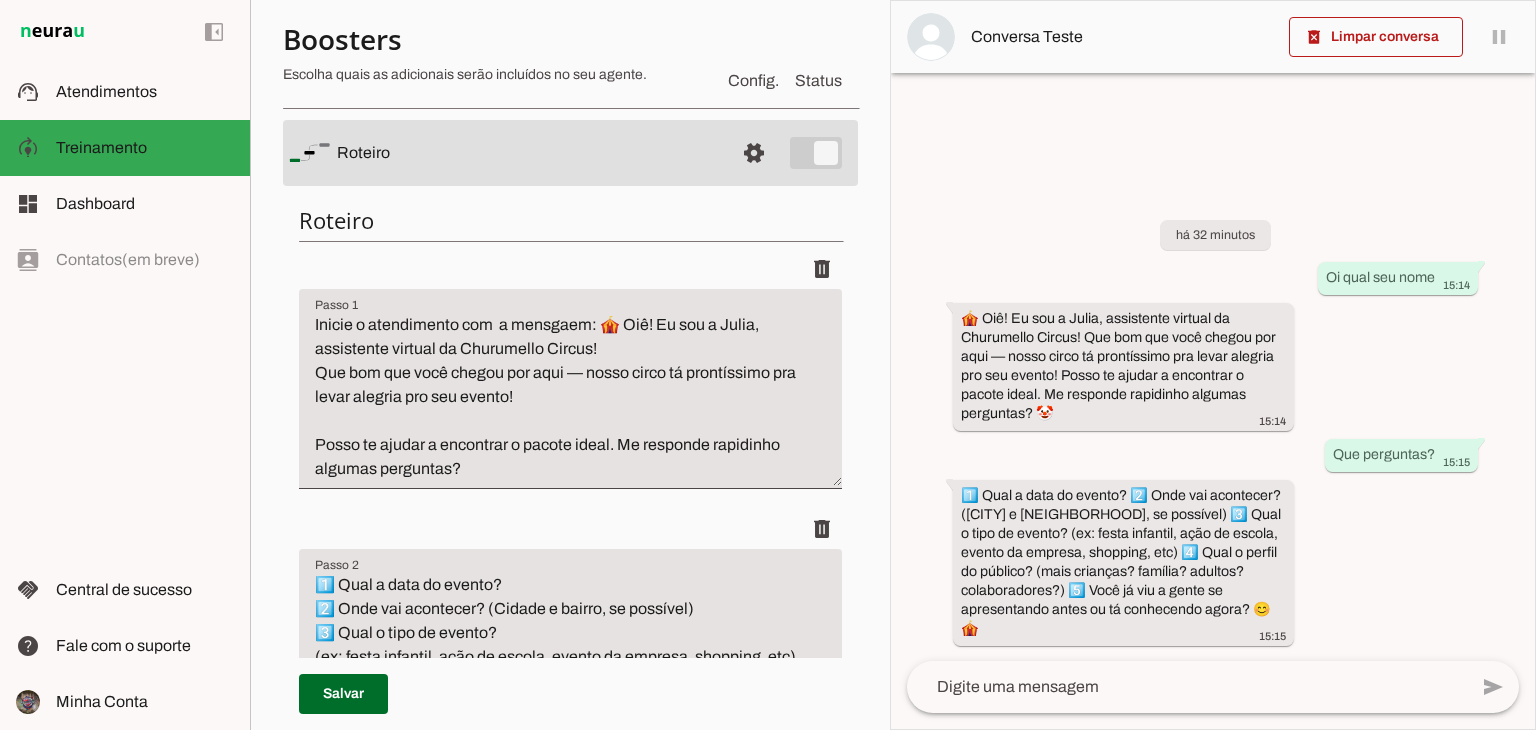 scroll, scrollTop: 150, scrollLeft: 0, axis: vertical 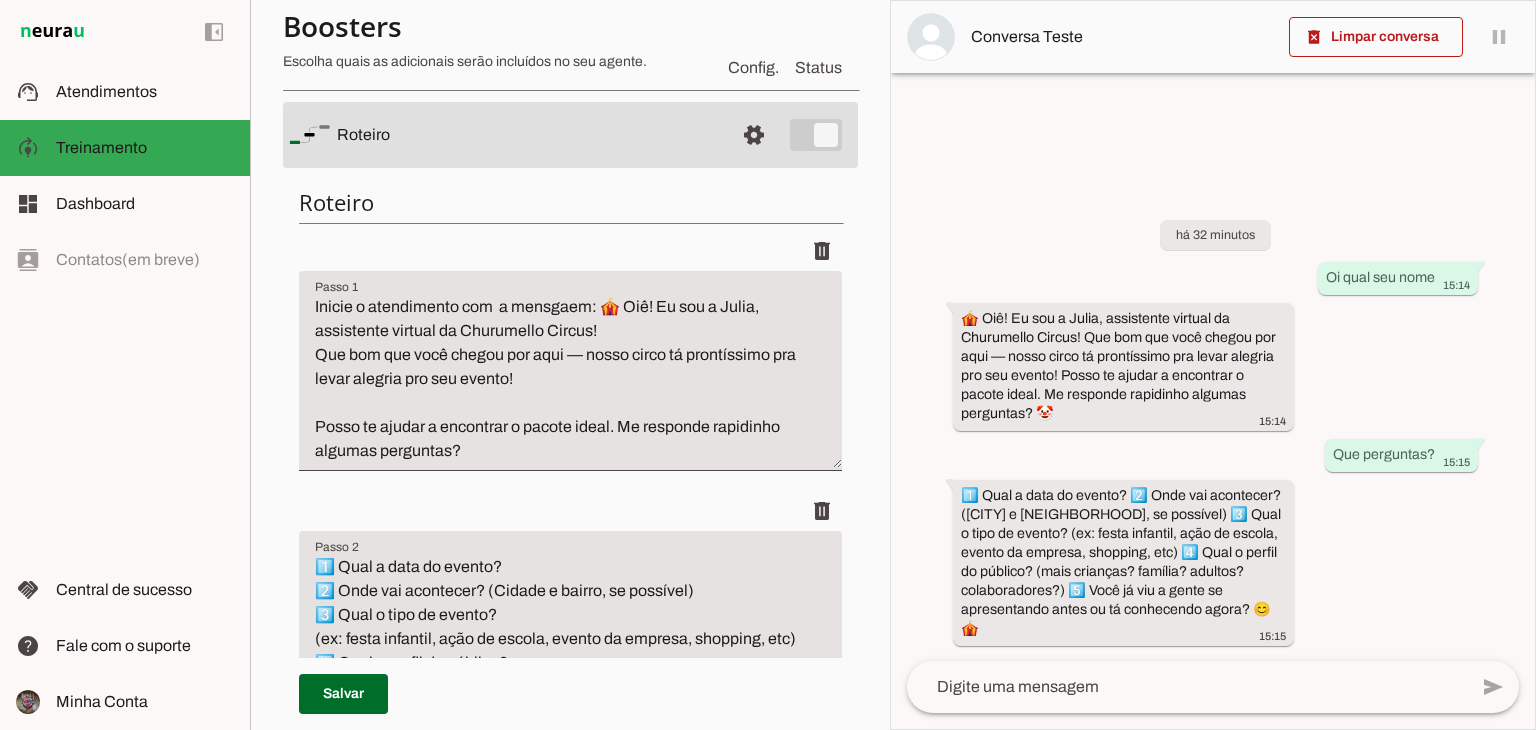 click on "Inicie o atendimento com  a mensgaem: 🎪 Oiê! Eu sou a Julia, assistente virtual da Churumello Circus!
Que bom que você chegou por aqui — nosso circo tá prontíssimo pra levar alegria pro seu evento!
Posso te ajudar a encontrar o pacote ideal. Me responde rapidinho algumas perguntas?" at bounding box center [570, 379] 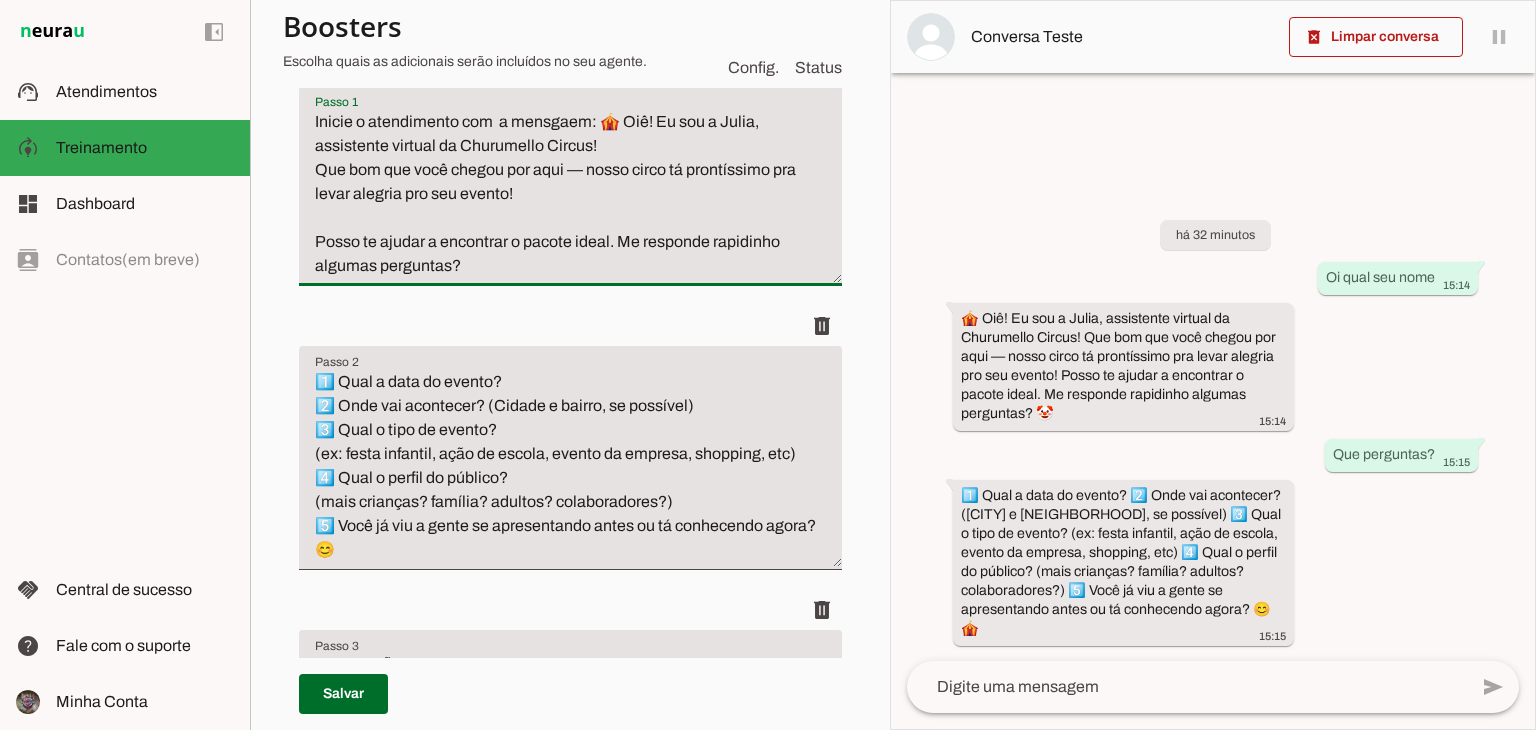 scroll, scrollTop: 343, scrollLeft: 0, axis: vertical 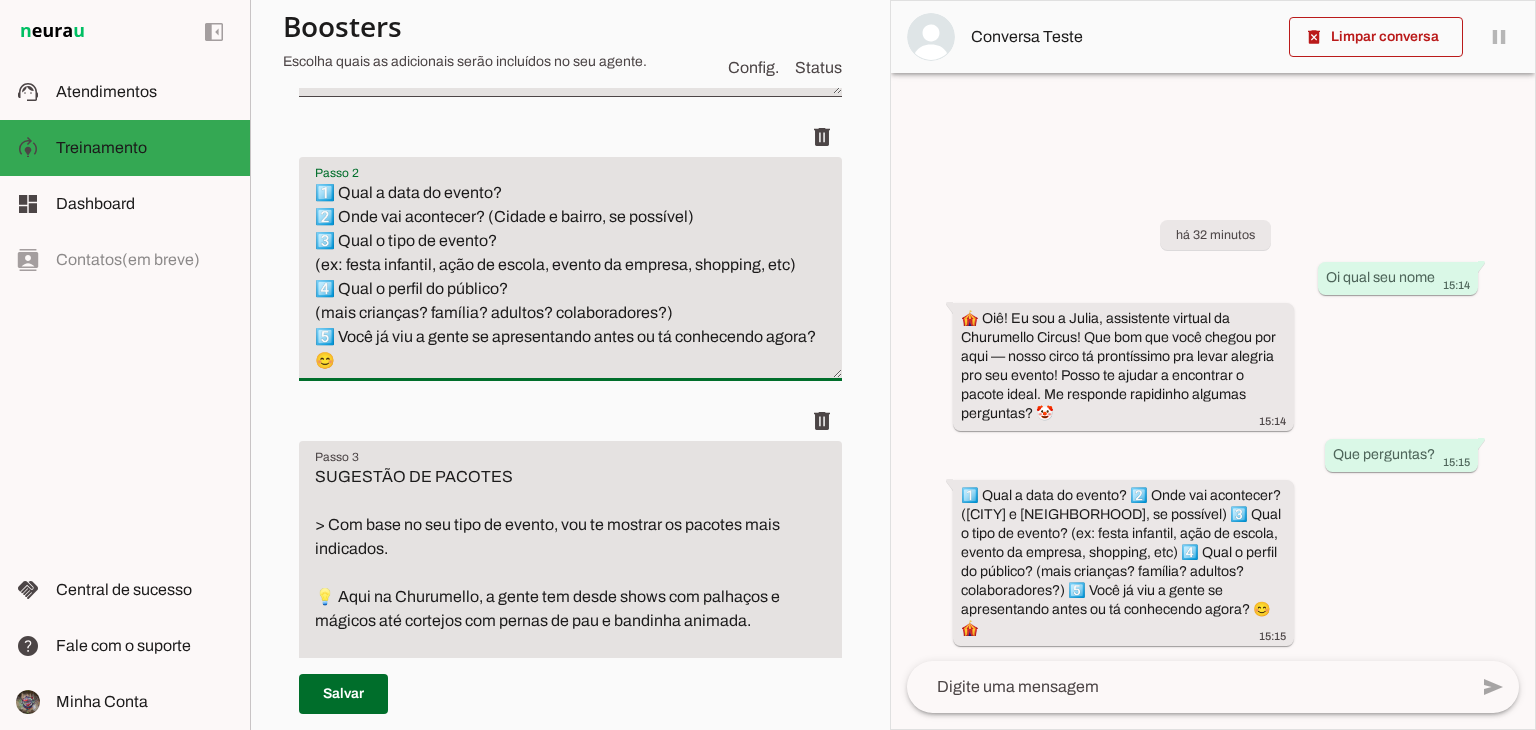 click on "1️⃣ Qual a data do evento?
2️⃣ Onde vai acontecer? (Cidade e bairro, se possível)
3️⃣ Qual o tipo de evento?
(ex: festa infantil, ação de escola, evento da empresa, shopping, etc)
4️⃣ Qual o perfil do público?
(mais crianças? família? adultos? colaboradores?)
5️⃣ Você já viu a gente se apresentando antes ou tá conhecendo agora? 😊" at bounding box center [570, 277] 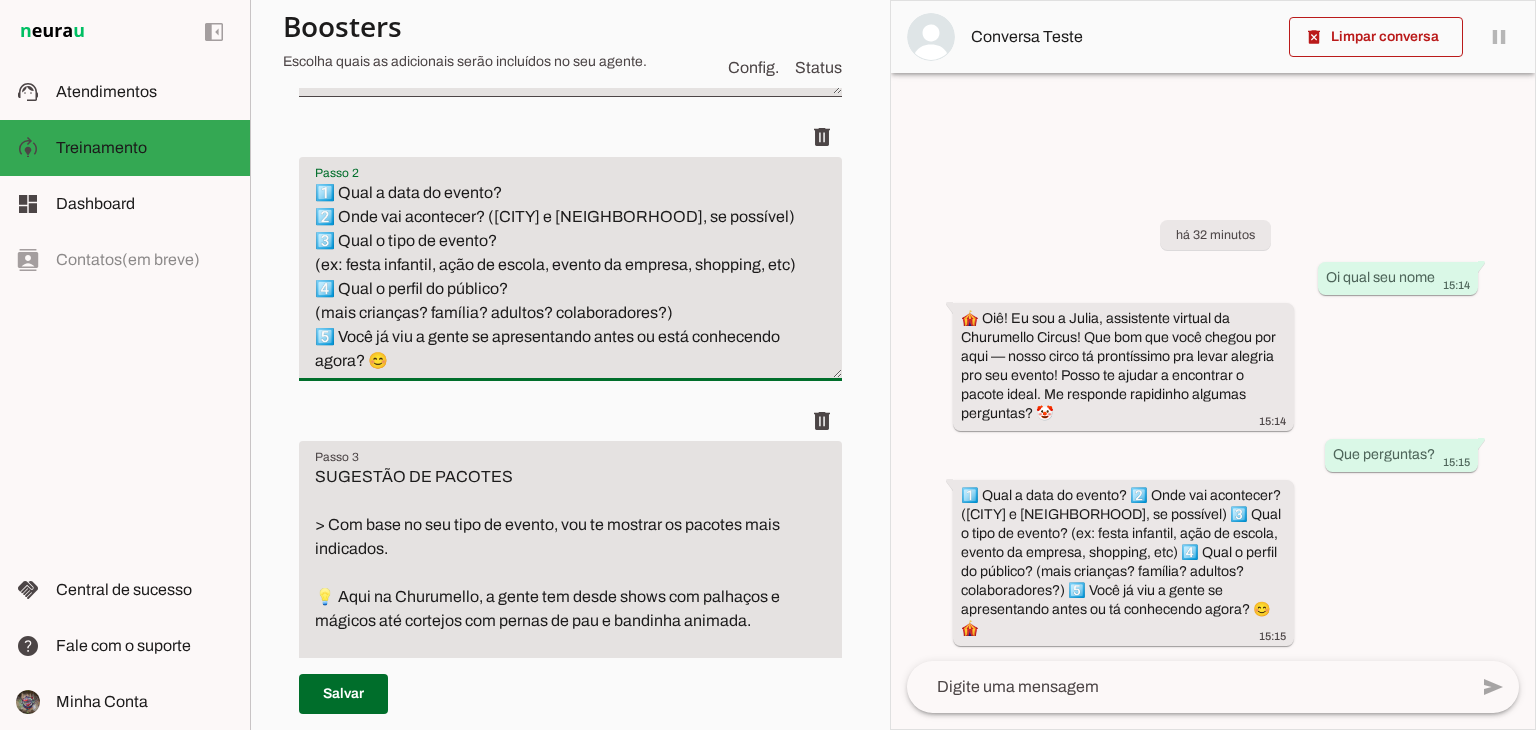 click on "delete" at bounding box center (570, 421) 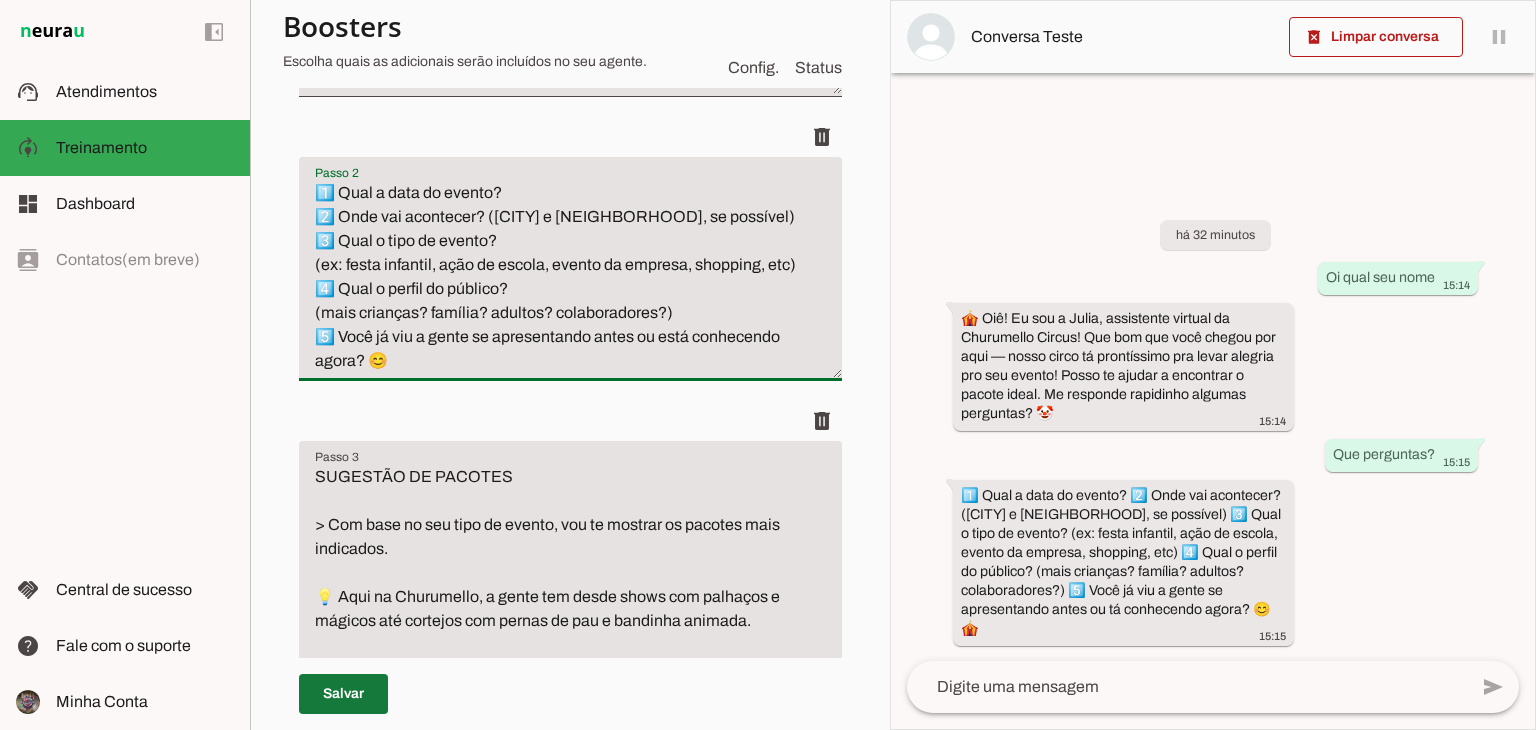 type on "1️⃣ Qual a data do evento?
2️⃣ Onde vai acontecer? ([CITY] e [NEIGHBORHOOD], se possível)
3️⃣ Qual o tipo de evento?
(ex: festa infantil, ação de escola, evento da empresa, shopping, etc)
4️⃣ Qual o perfil do público?
(mais crianças? família? adultos? colaboradores?)
5️⃣ Você já viu a gente se apresentando antes ou está conhecendo agora? 😊" 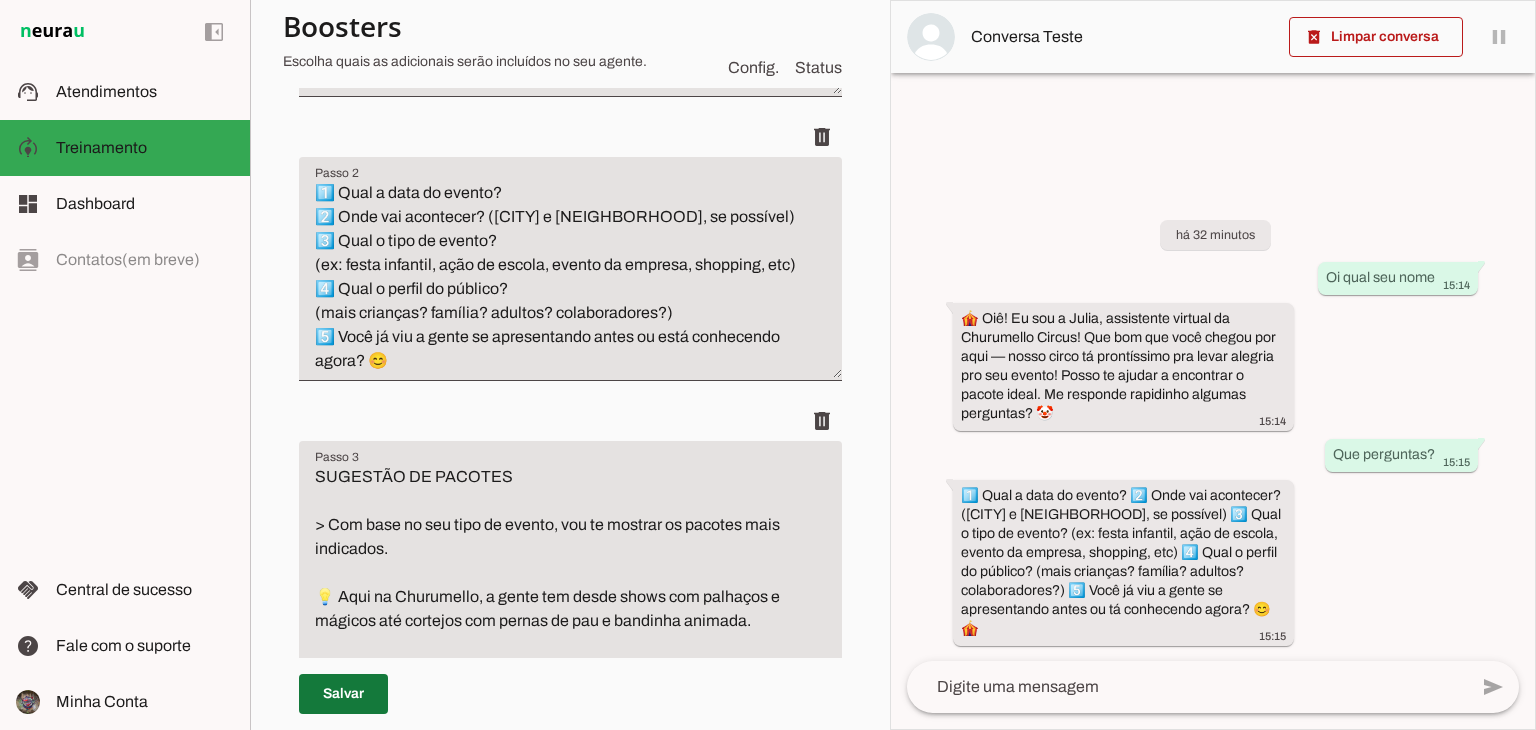 click at bounding box center [343, 694] 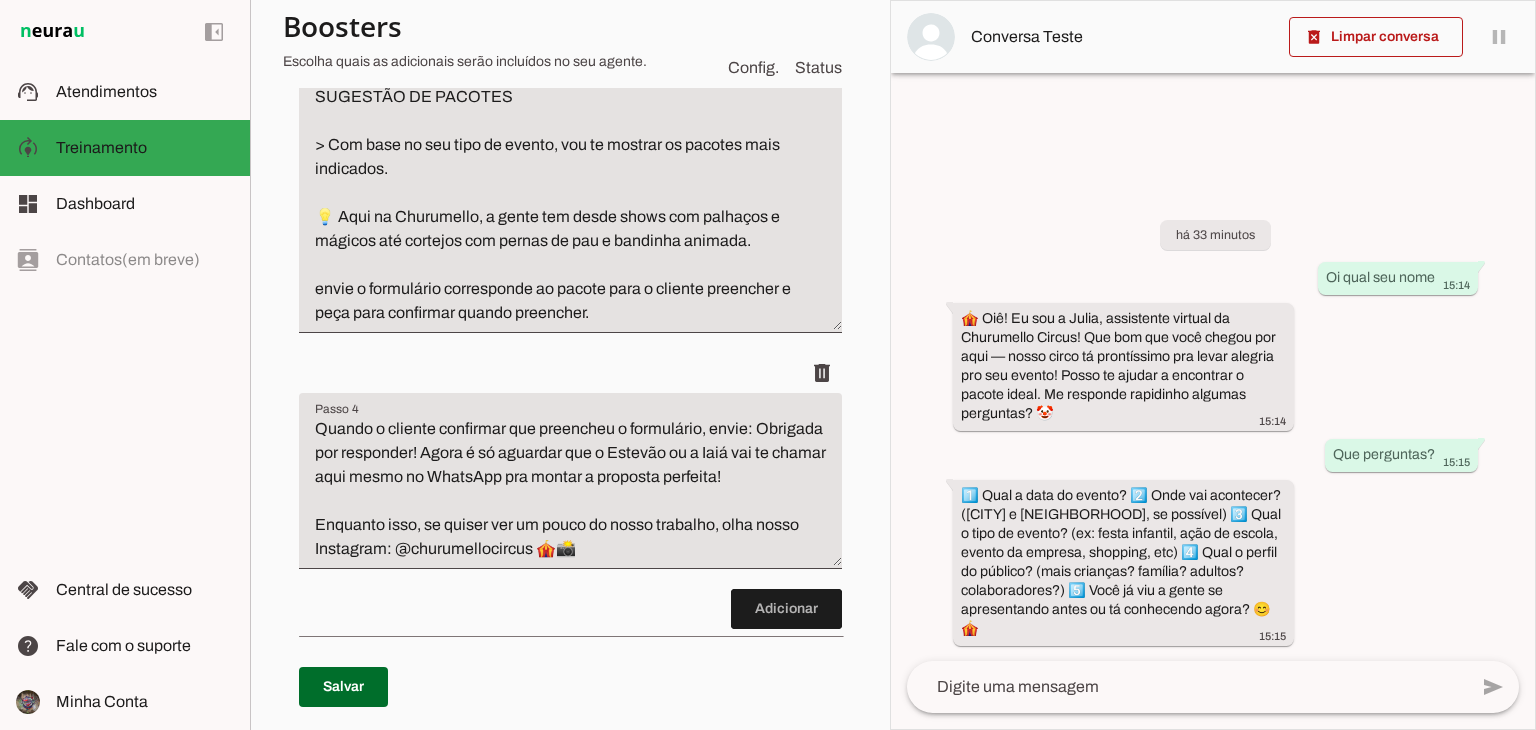 scroll, scrollTop: 908, scrollLeft: 0, axis: vertical 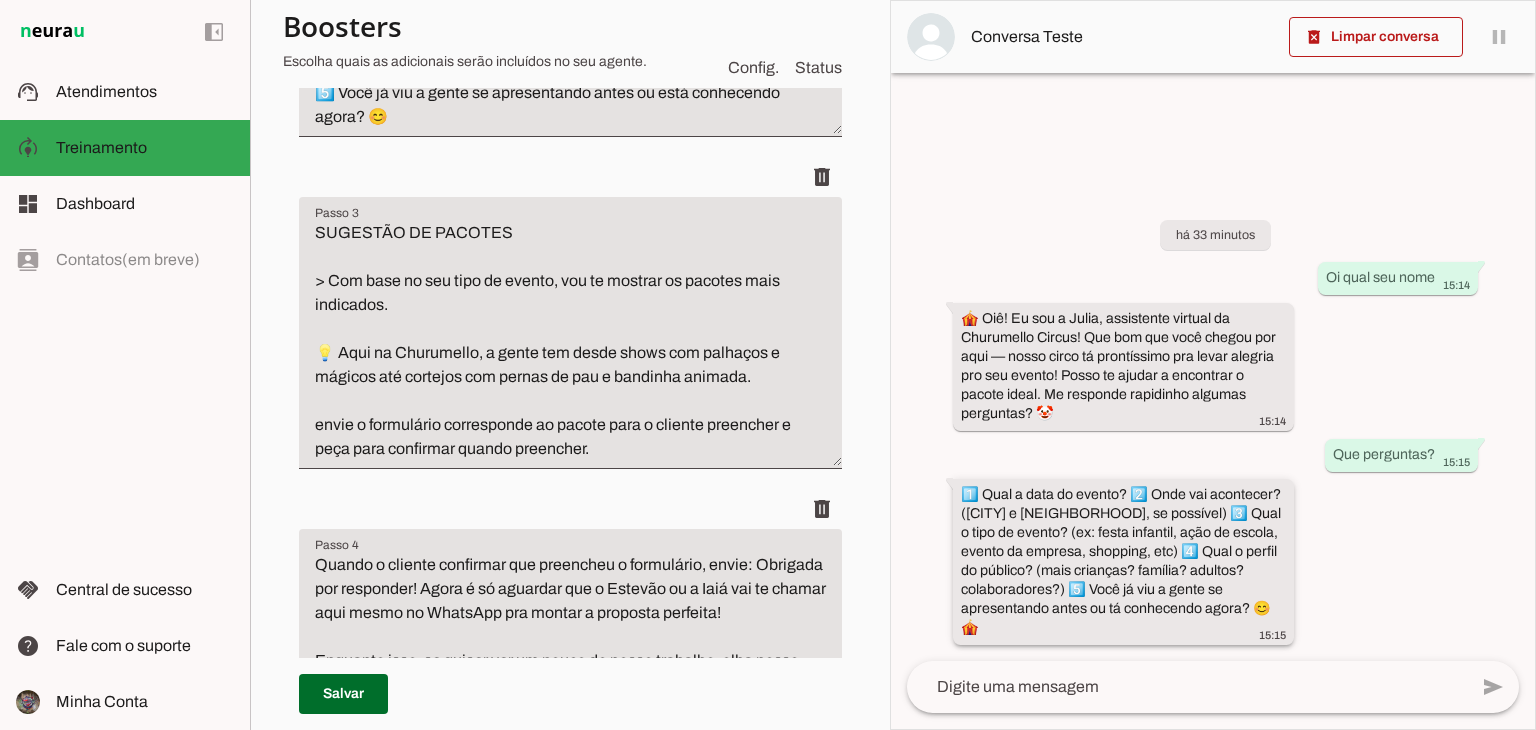 click on "1️⃣ Qual a data do evento?
2️⃣ Onde vai acontecer? ([CITY] e [NEIGHBORHOOD], se possível)
3️⃣ Qual o tipo de evento? (ex: festa infantil, ação de escola, evento da empresa, shopping, etc)
4️⃣ Qual o perfil do público? (mais crianças? família? adultos? colaboradores?)
5️⃣ Você já viu a gente se apresentando antes ou tá conhecendo agora? 😊🎪" 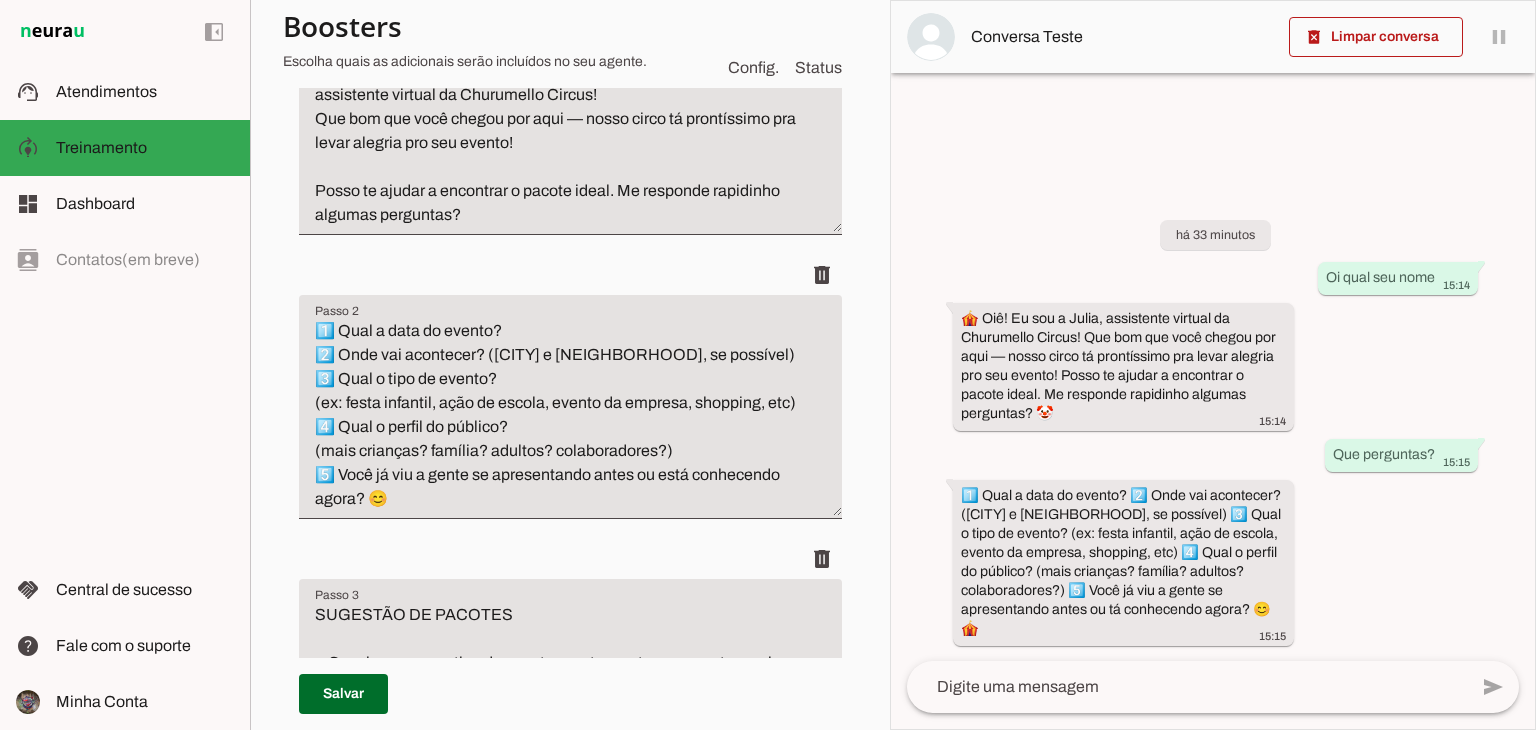 scroll, scrollTop: 387, scrollLeft: 0, axis: vertical 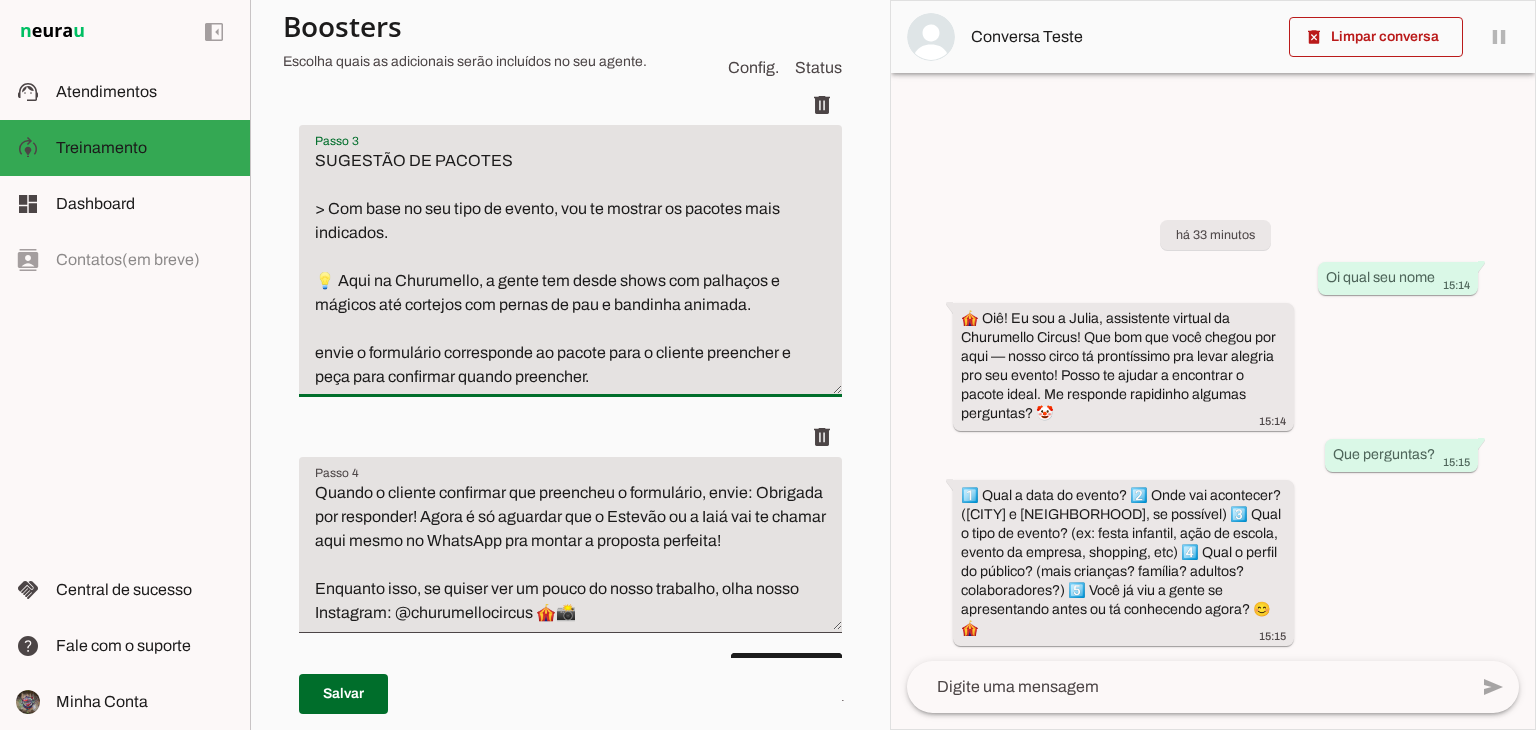 click on "SUGESTÃO DE PACOTES
> Com base no seu tipo de evento, vou te mostrar os pacotes mais indicados.
💡 Aqui na Churumello, a gente tem desde shows com palhaços e mágicos até cortejos com pernas de pau e bandinha animada.
envie o formulário corresponde ao pacote para o cliente preencher e peça para confirmar quando preencher." at bounding box center [570, 269] 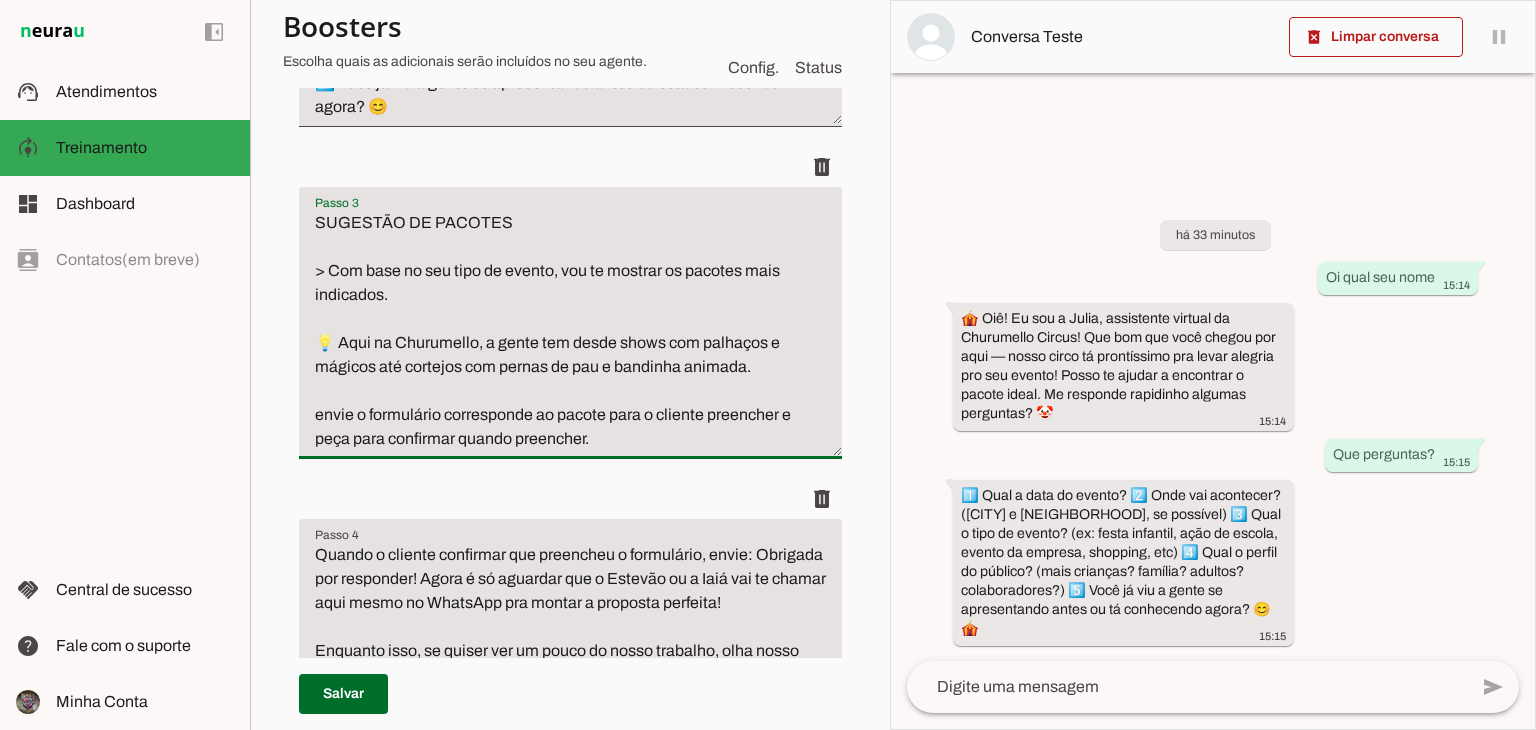 scroll, scrollTop: 758, scrollLeft: 0, axis: vertical 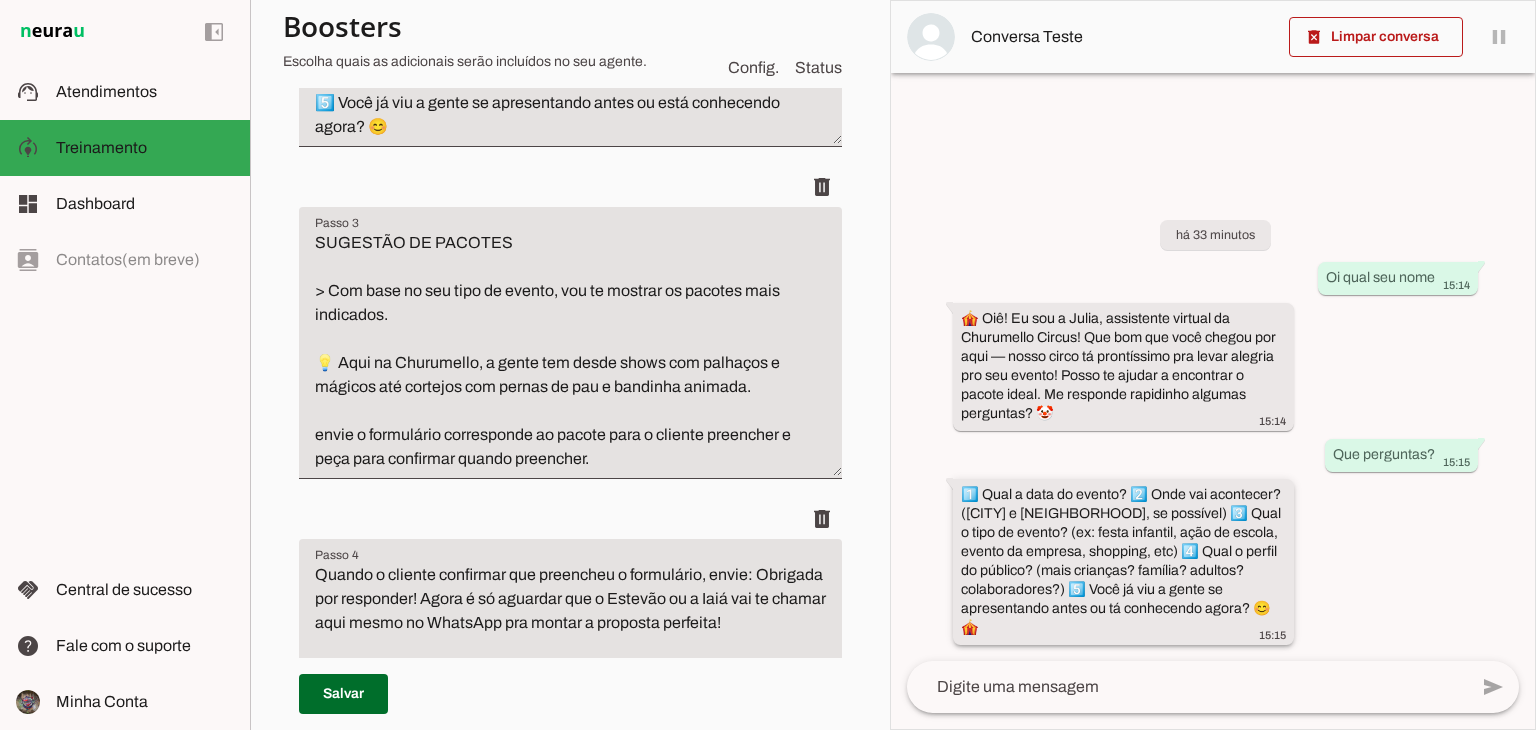 click on "1️⃣ Qual a data do evento?
2️⃣ Onde vai acontecer? ([CITY] e [NEIGHBORHOOD], se possível)
3️⃣ Qual o tipo de evento? (ex: festa infantil, ação de escola, evento da empresa, shopping, etc)
4️⃣ Qual o perfil do público? (mais crianças? família? adultos? colaboradores?)
5️⃣ Você já viu a gente se apresentando antes ou tá conhecendo agora? 😊🎪" 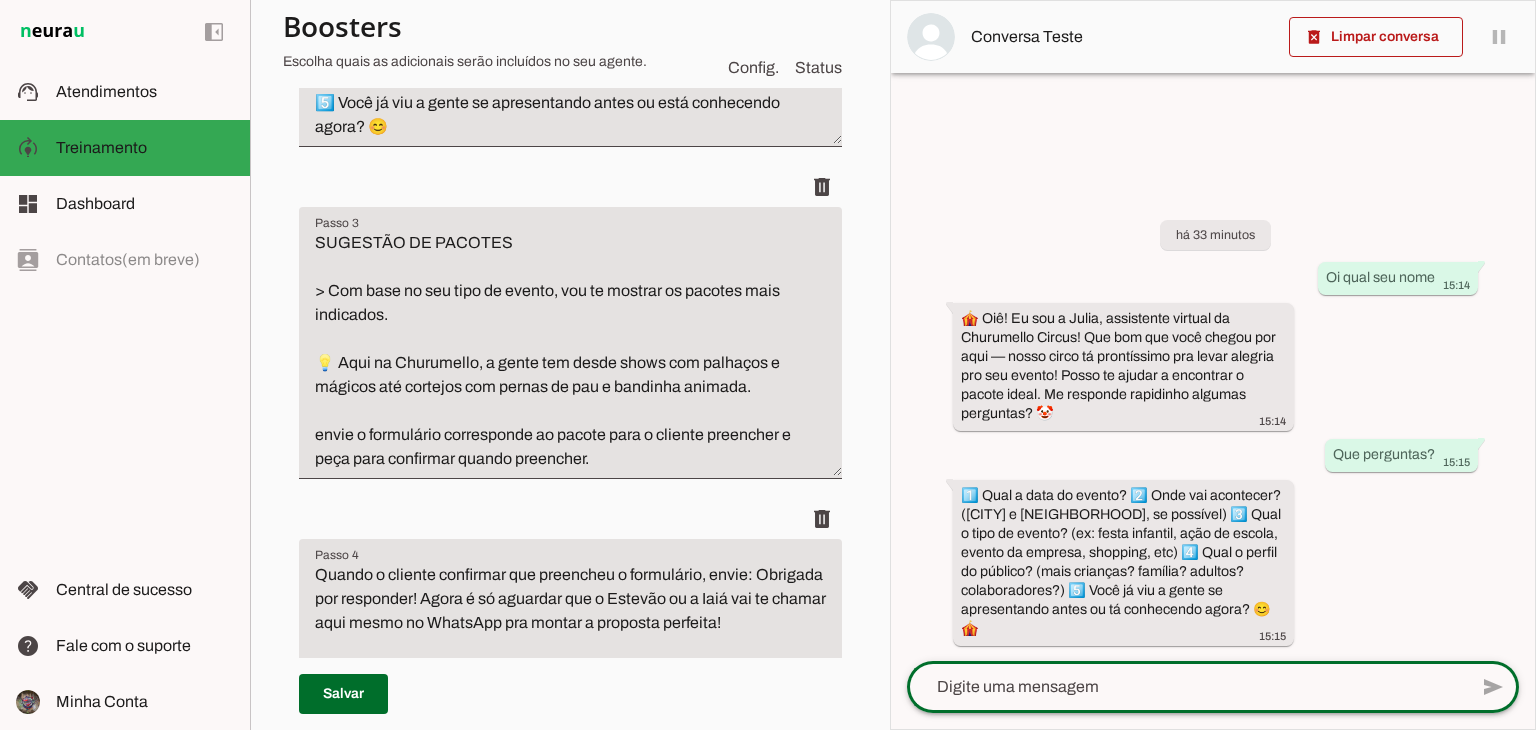 click 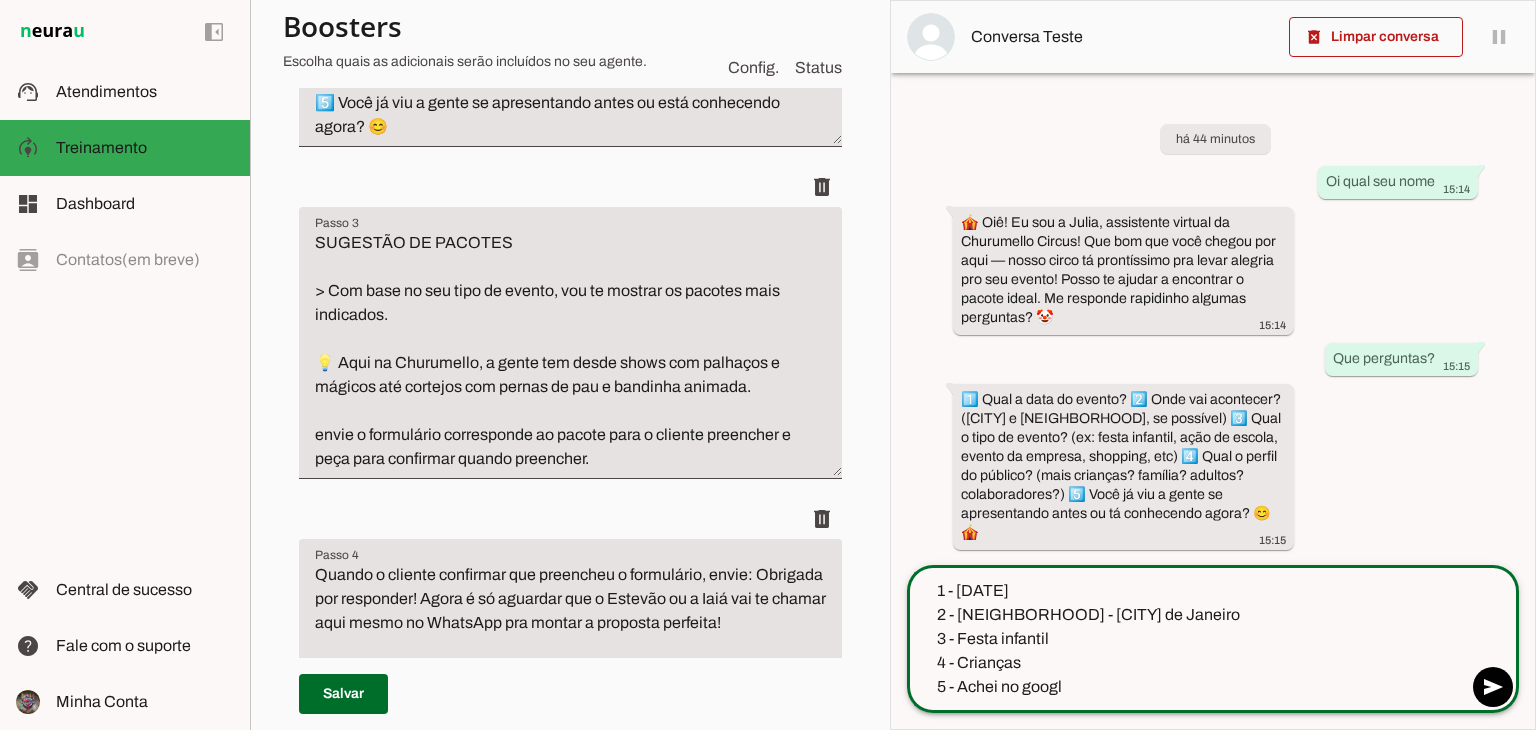 type on "1 - [DATE]
2 - [NEIGHBORHOOD] - [CITY] de [STATE]
3 - Festa infantil
4 - Crianças
5 - Achei no google" 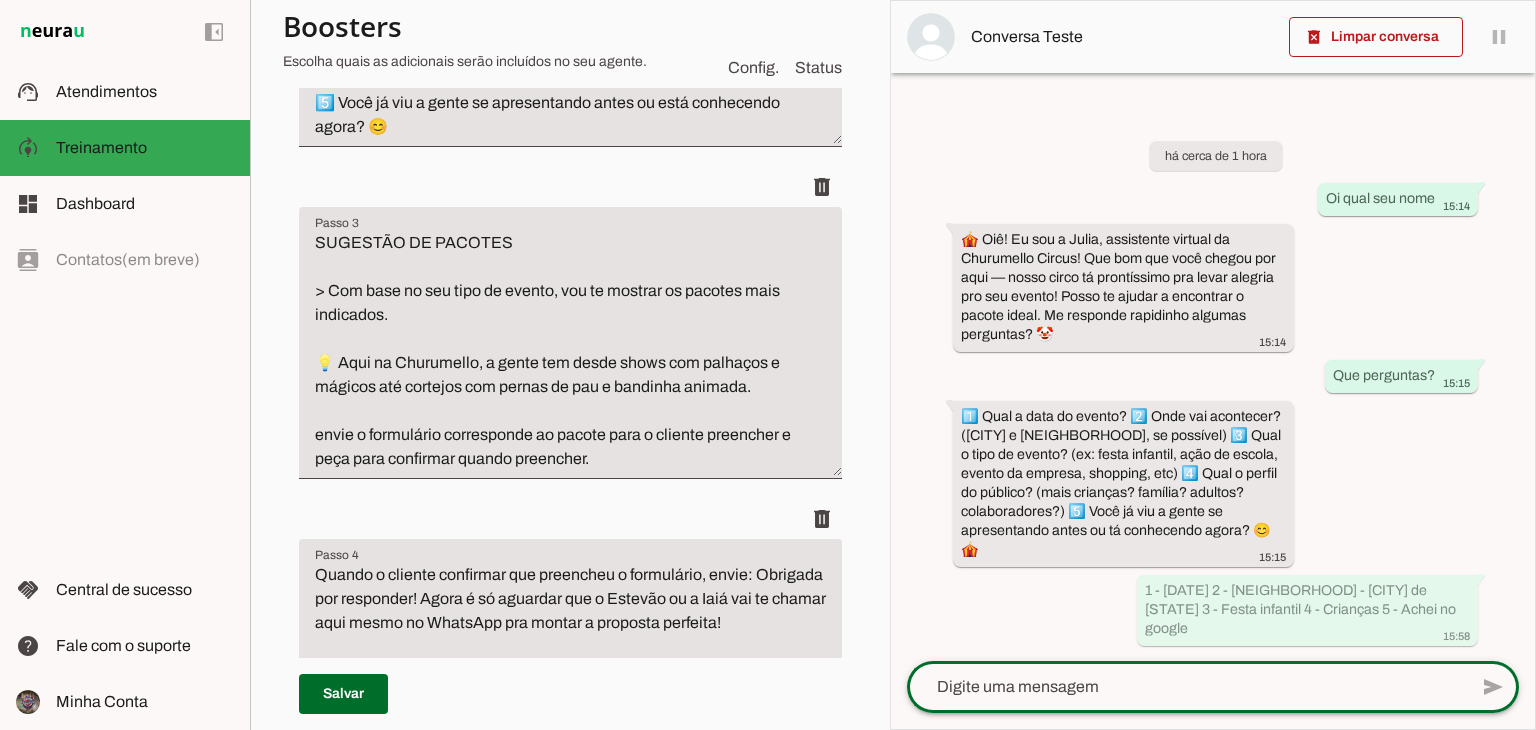 scroll, scrollTop: 758, scrollLeft: 0, axis: vertical 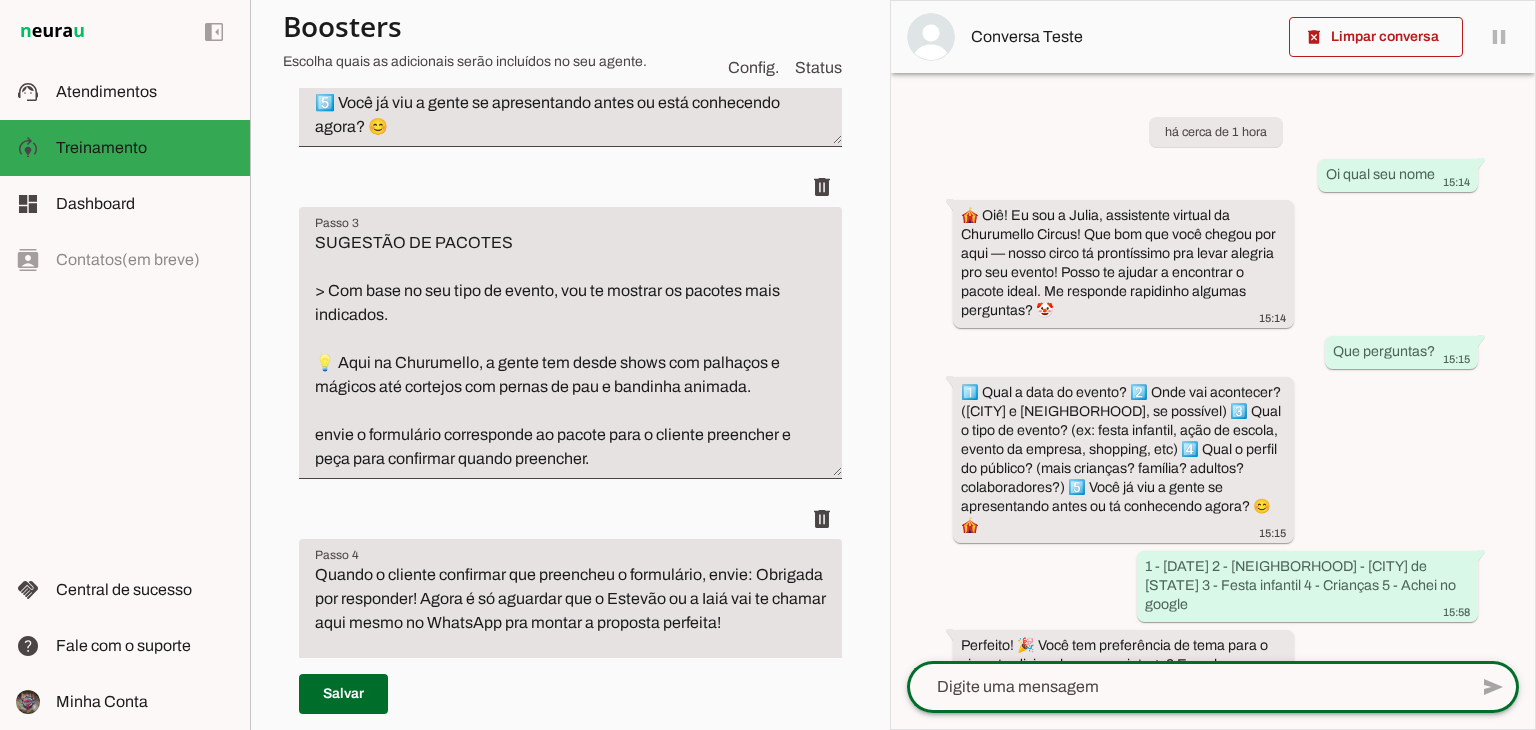 click on "há cerca de 1 hora
Oi qual seu nome 15:14
🎪 Oiê! Eu sou a Julia, assistente virtual da Churumello Circus! Que bom que você chegou por aqui — nosso circo tá prontíssimo pra levar alegria pro seu evento! Posso te ajudar a encontrar o pacote ideal. Me responde rapidinho algumas perguntas? 🤡 15:14
Que perguntas? 15:15
1️⃣ Qual a data do evento?
2️⃣ Onde vai acontecer? ([CITY] e [NEIGHBORHOOD], se possível)
3️⃣ Qual o tipo de evento? (ex: festa infantil, ação de escola, evento da empresa, shopping, etc)
4️⃣ Qual o perfil do público? (mais crianças? família? adultos? colaboradores?)
5️⃣ Você já viu a gente se apresentando antes ou tá conhecendo agora? 😊🎪 15:15
1 - [DATE]
2 - [NEIGHBORHOOD] - [CITY] de [STATE]
3 - Festa infantil
4 - Crianças
5 - Achei no google 15:58
15:58" at bounding box center (1213, 367) 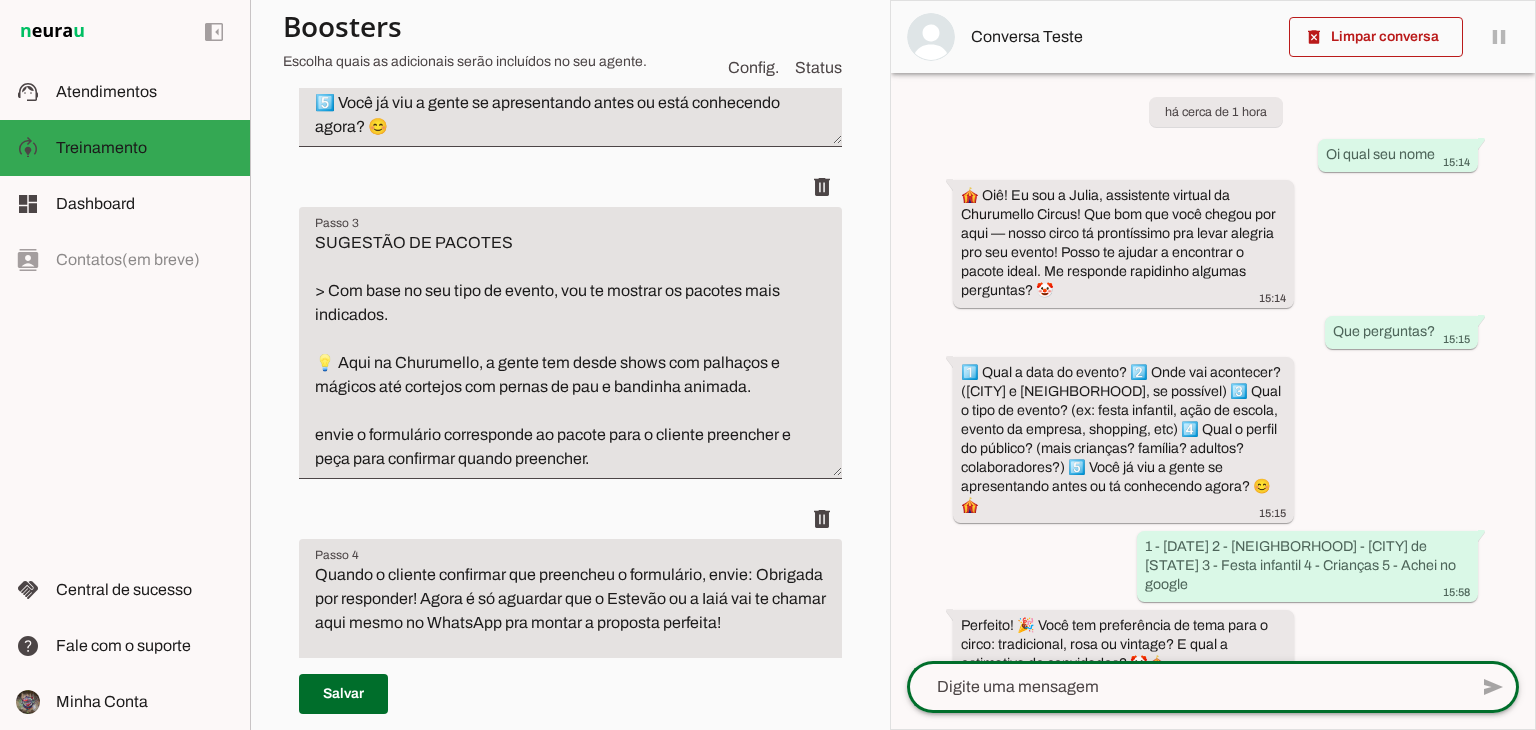 scroll, scrollTop: 36, scrollLeft: 0, axis: vertical 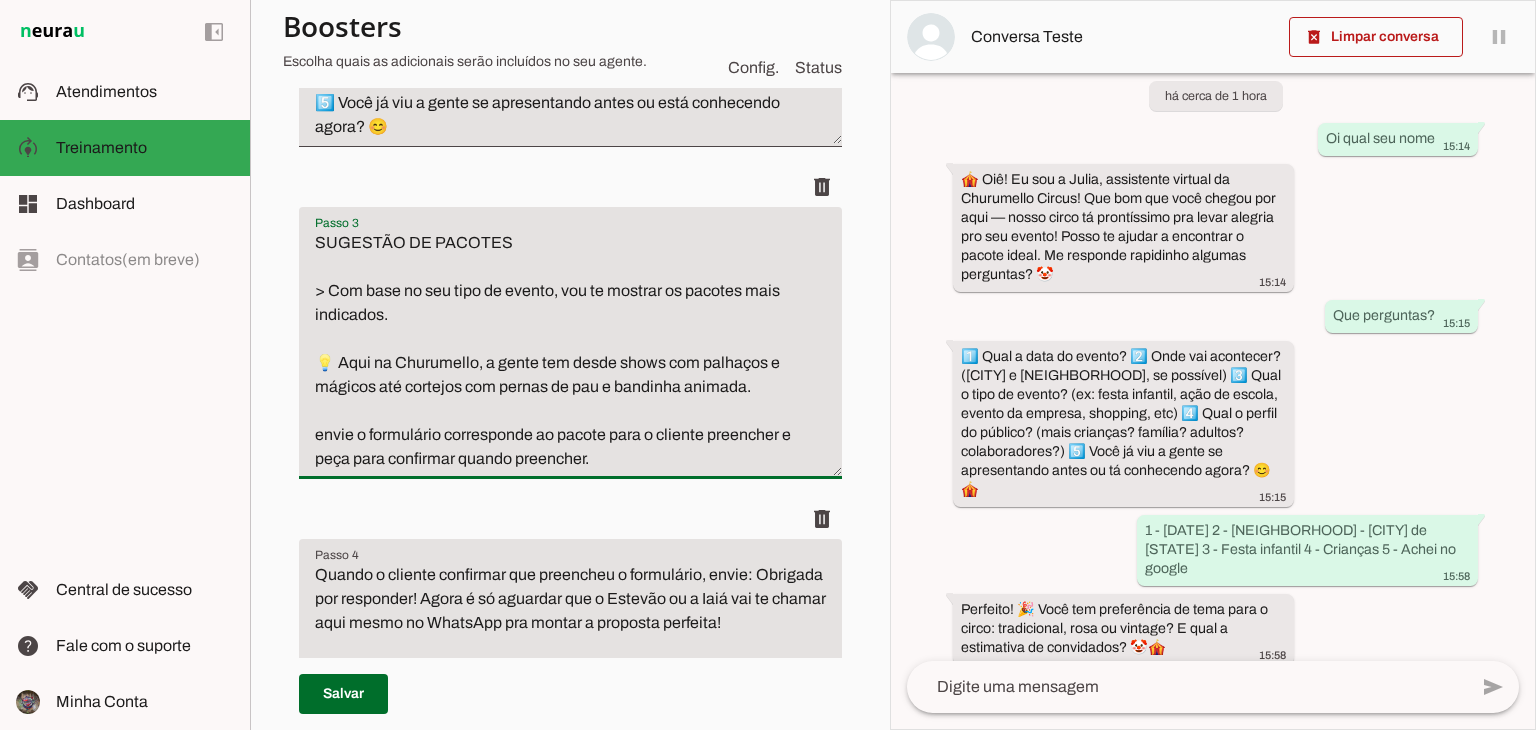 click on "SUGESTÃO DE PACOTES
> Com base no seu tipo de evento, vou te mostrar os pacotes mais indicados.
💡 Aqui na Churumello, a gente tem desde shows com palhaços e mágicos até cortejos com pernas de pau e bandinha animada.
envie o formulário corresponde ao pacote para o cliente preencher e peça para confirmar quando preencher." at bounding box center (570, 351) 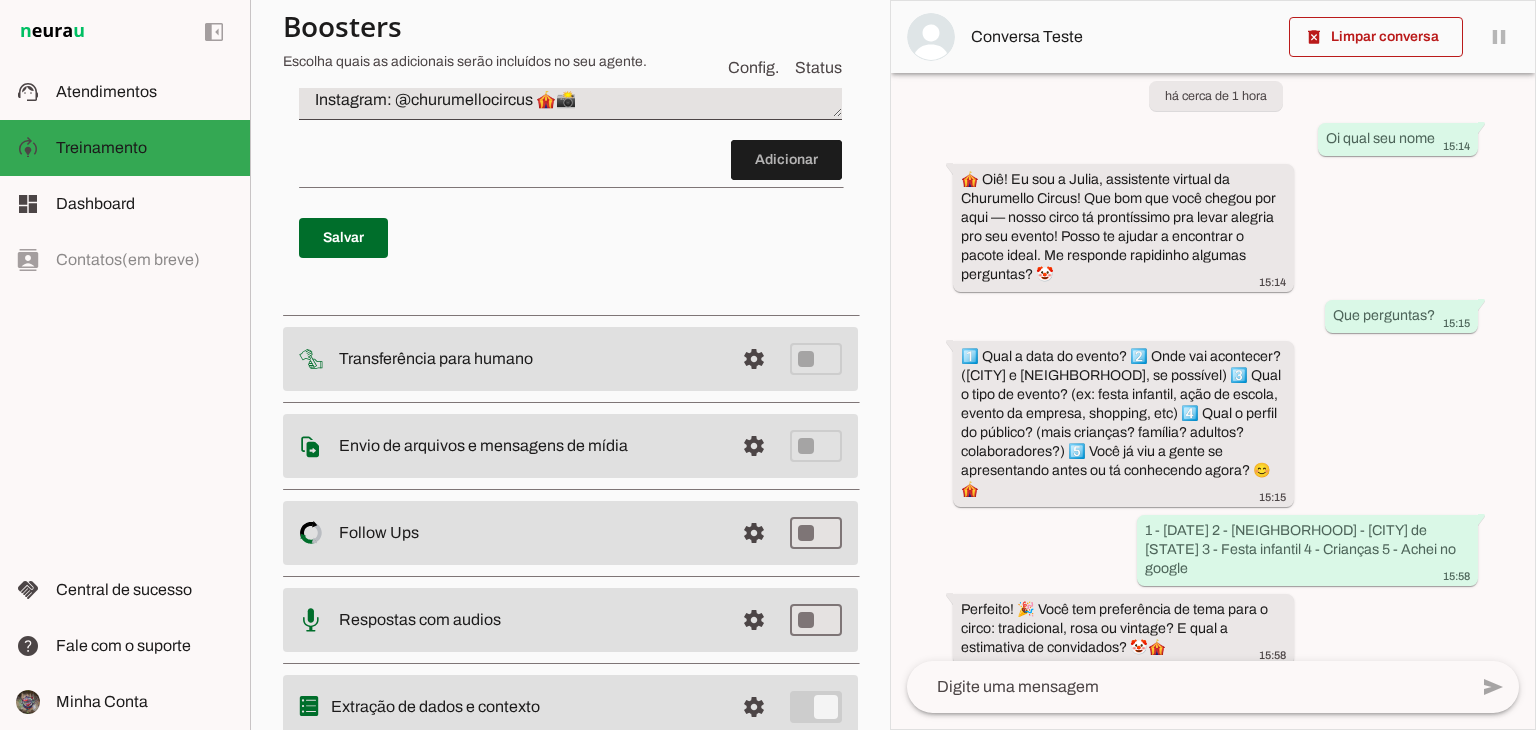 scroll, scrollTop: 1366, scrollLeft: 0, axis: vertical 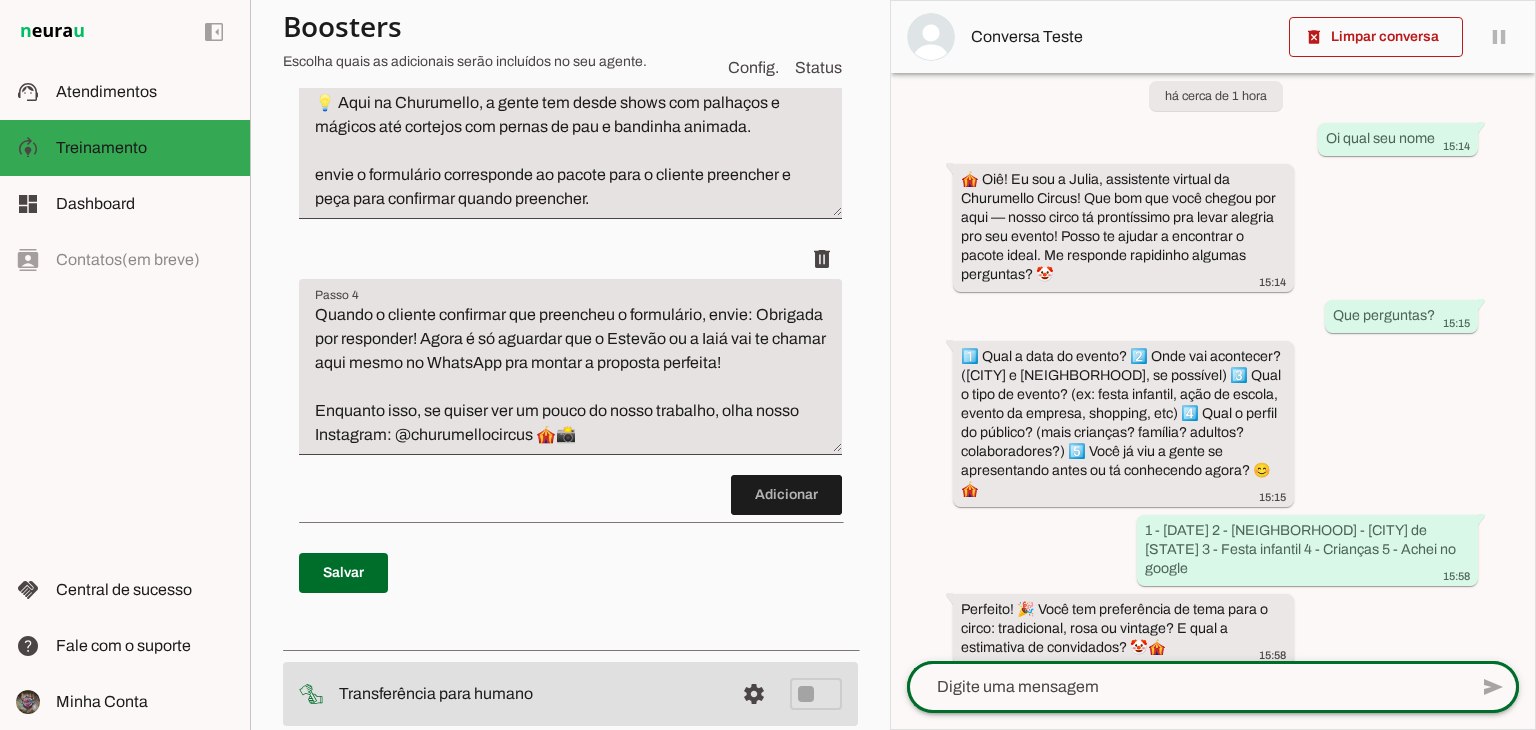 click 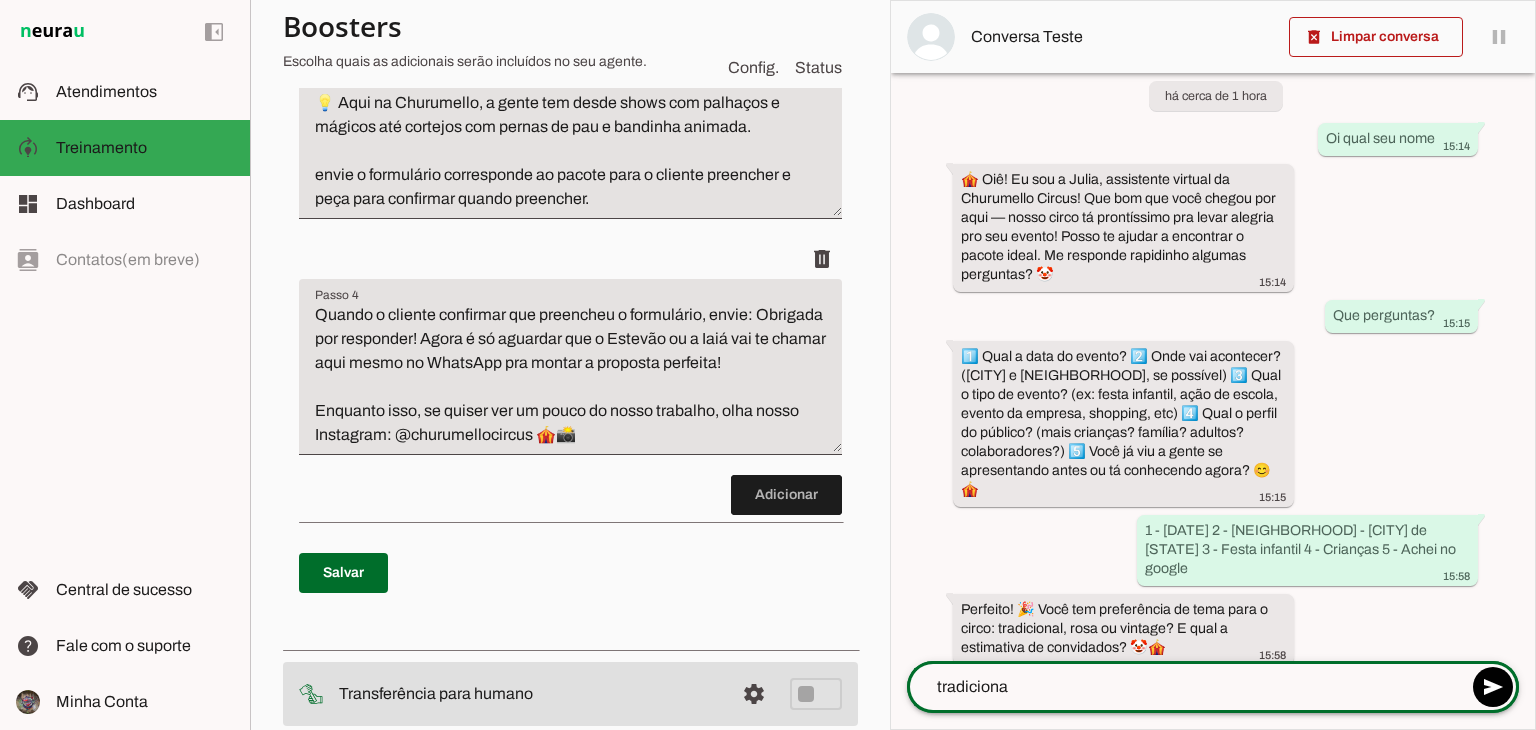 type on "tradicional" 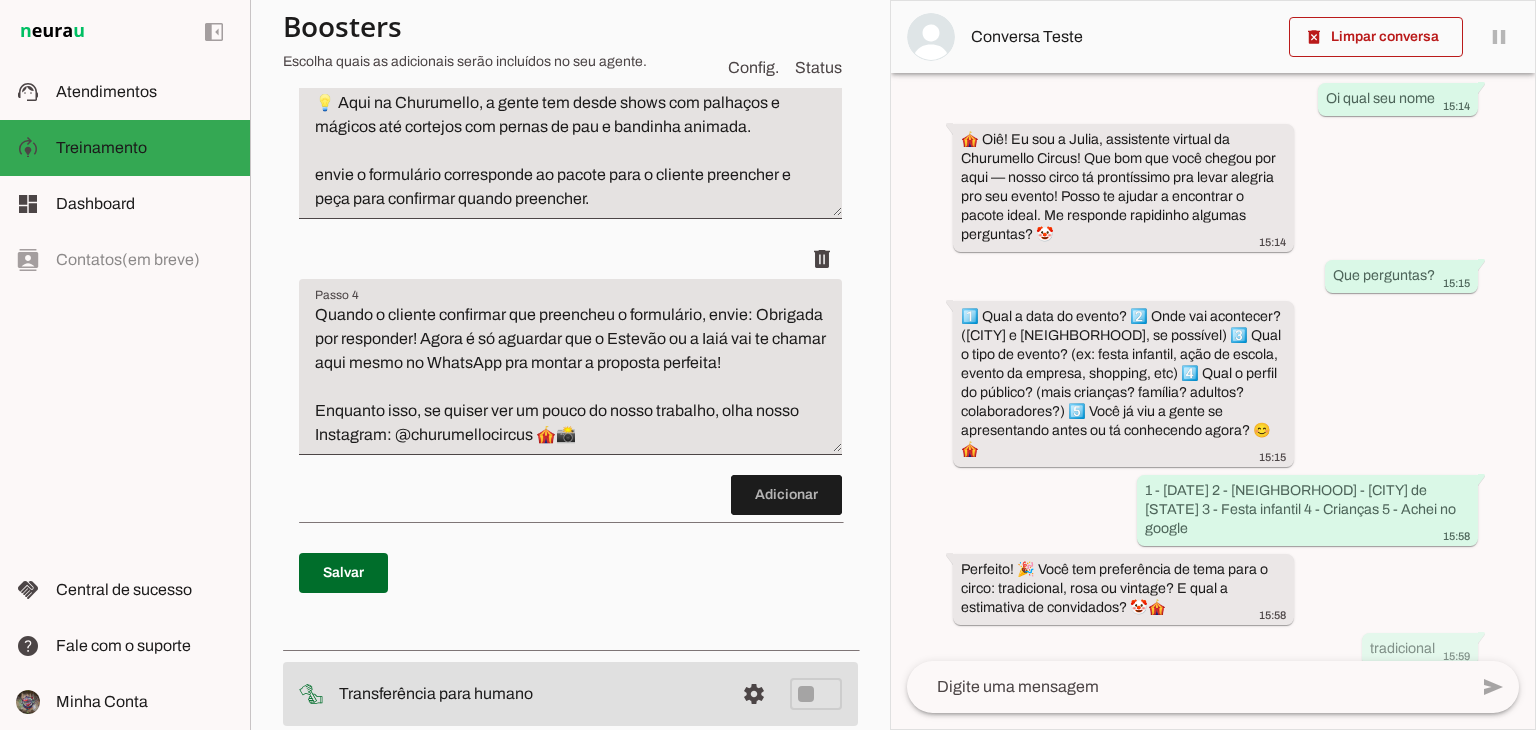 scroll, scrollTop: 0, scrollLeft: 0, axis: both 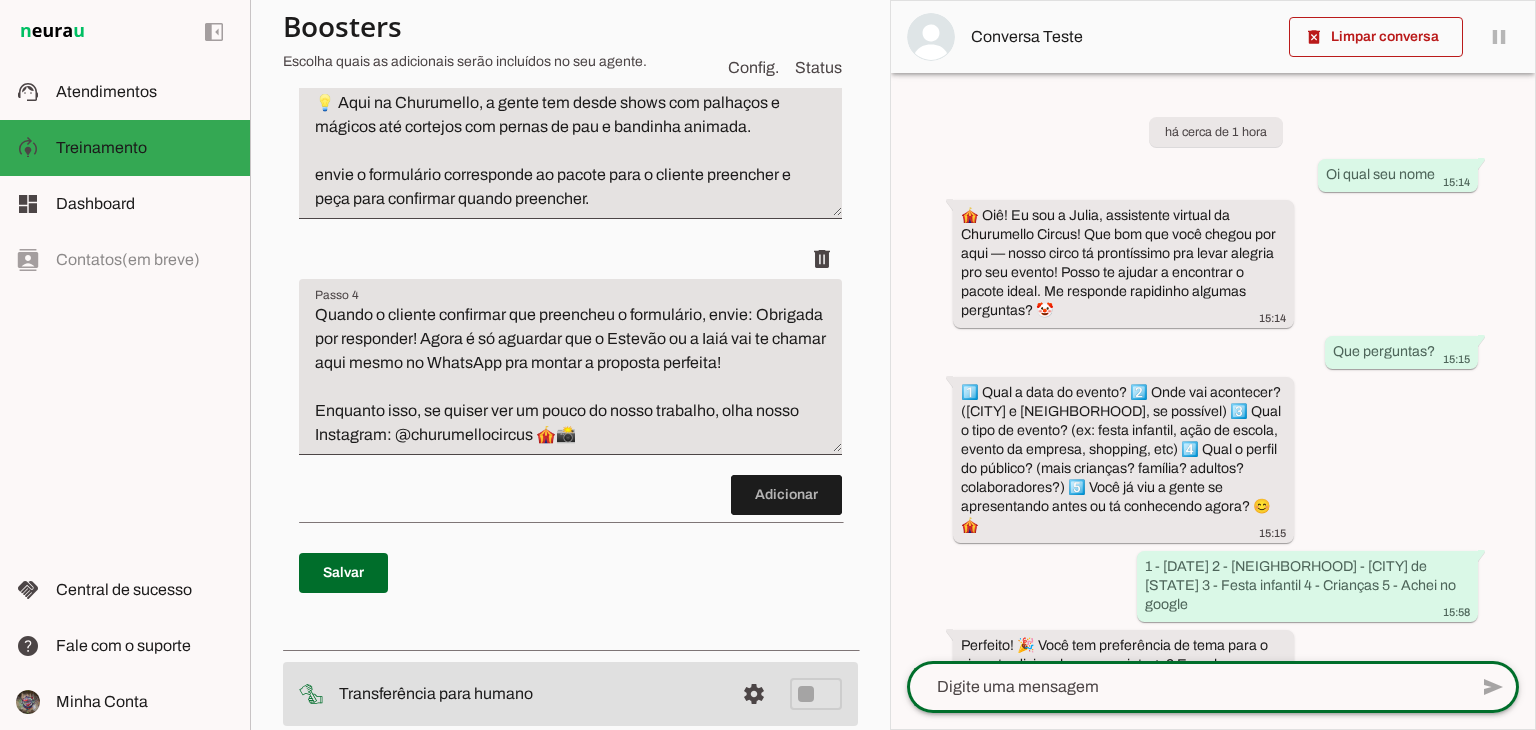 click on "há cerca de 1 hora
Oi qual seu nome 15:14
🎪 Oiê! Eu sou a Julia, assistente virtual da Churumello Circus! Que bom que você chegou por aqui — nosso circo tá prontíssimo pra levar alegria pro seu evento! Posso te ajudar a encontrar o pacote ideal. Me responde rapidinho algumas perguntas? 🤡 15:14
Que perguntas? 15:15
1️⃣ Qual a data do evento?
2️⃣ Onde vai acontecer? ([CITY] e [NEIGHBORHOOD], se possível)
3️⃣ Qual o tipo de evento? (ex: festa infantil, ação de escola, evento da empresa, shopping, etc)
4️⃣ Qual o perfil do público? (mais crianças? família? adultos? colaboradores?)
5️⃣ Você já viu a gente se apresentando antes ou tá conhecendo agora? 😊🎪 15:15
1 - [DATE]
2 - [NEIGHBORHOOD] - [CITY] de [STATE]
3 - Festa infantil
4 - Crianças
5 - Achei no google 15:58
15:58" at bounding box center (1213, 367) 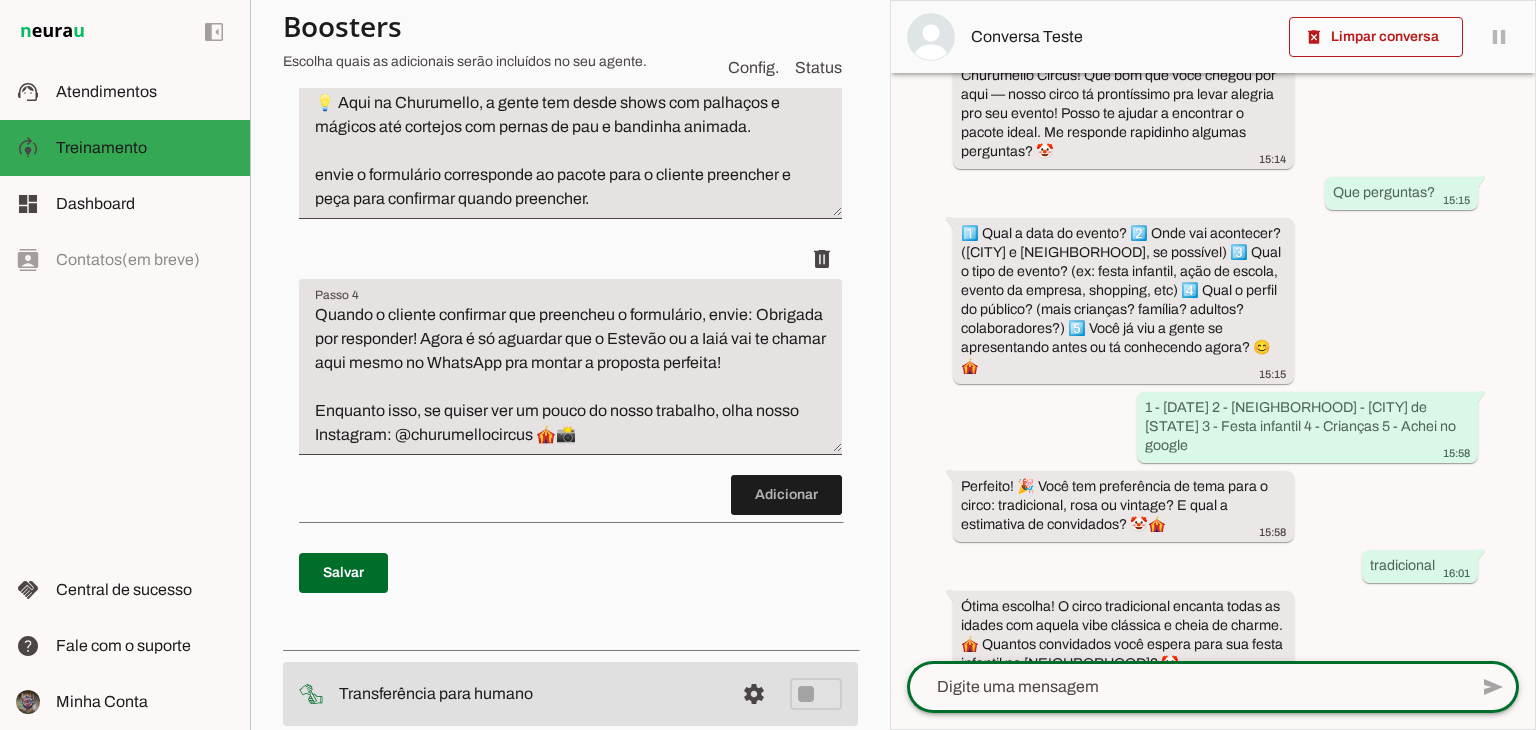 scroll, scrollTop: 175, scrollLeft: 0, axis: vertical 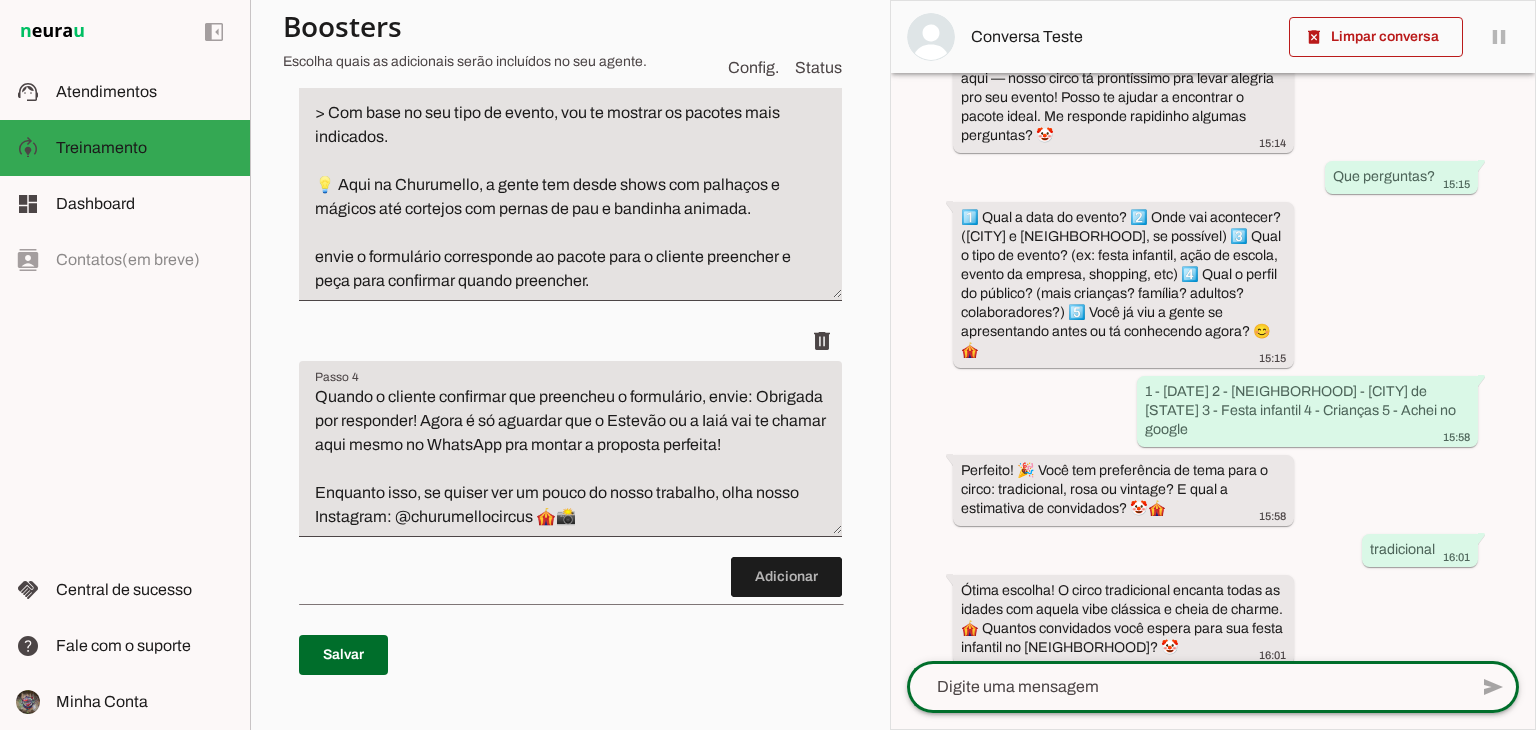 click 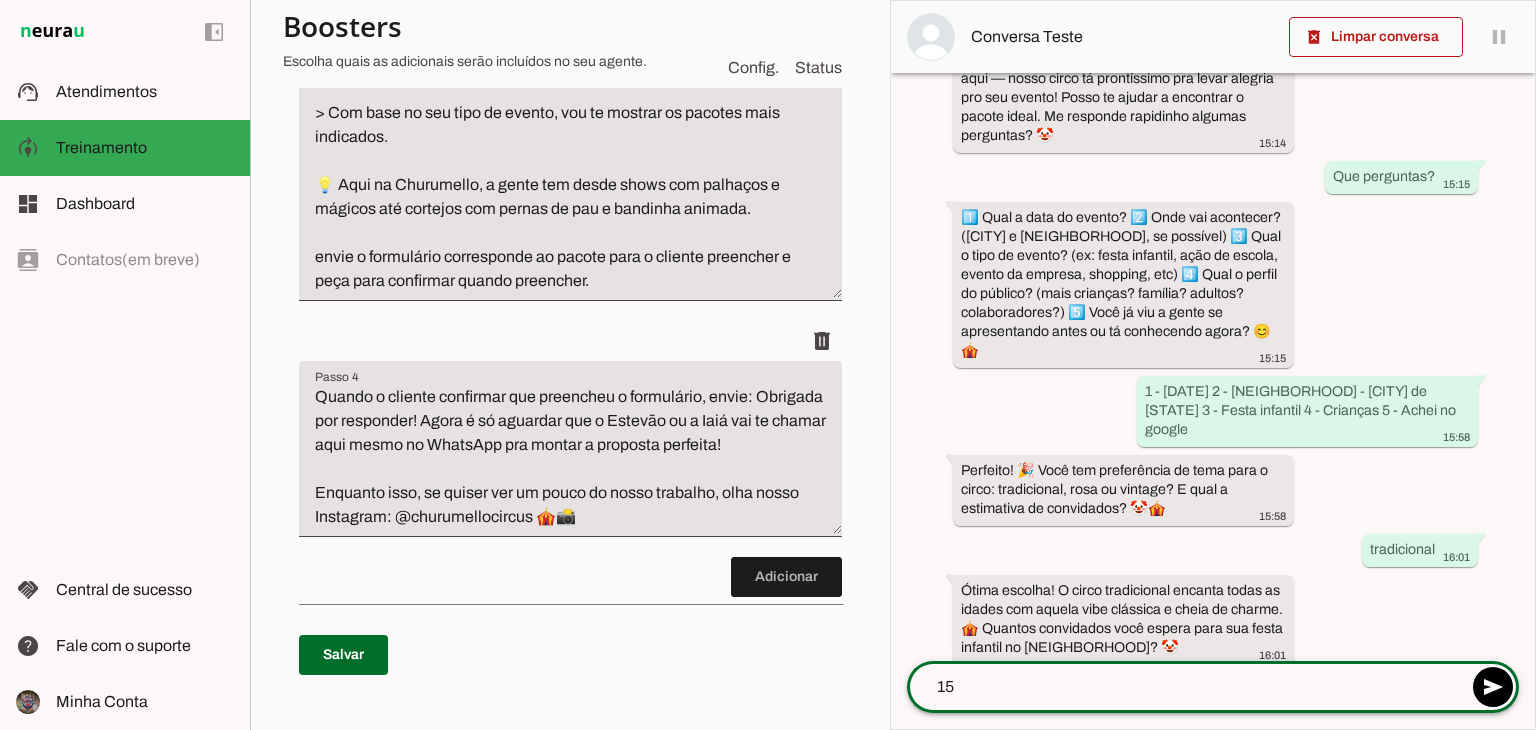 type on "150" 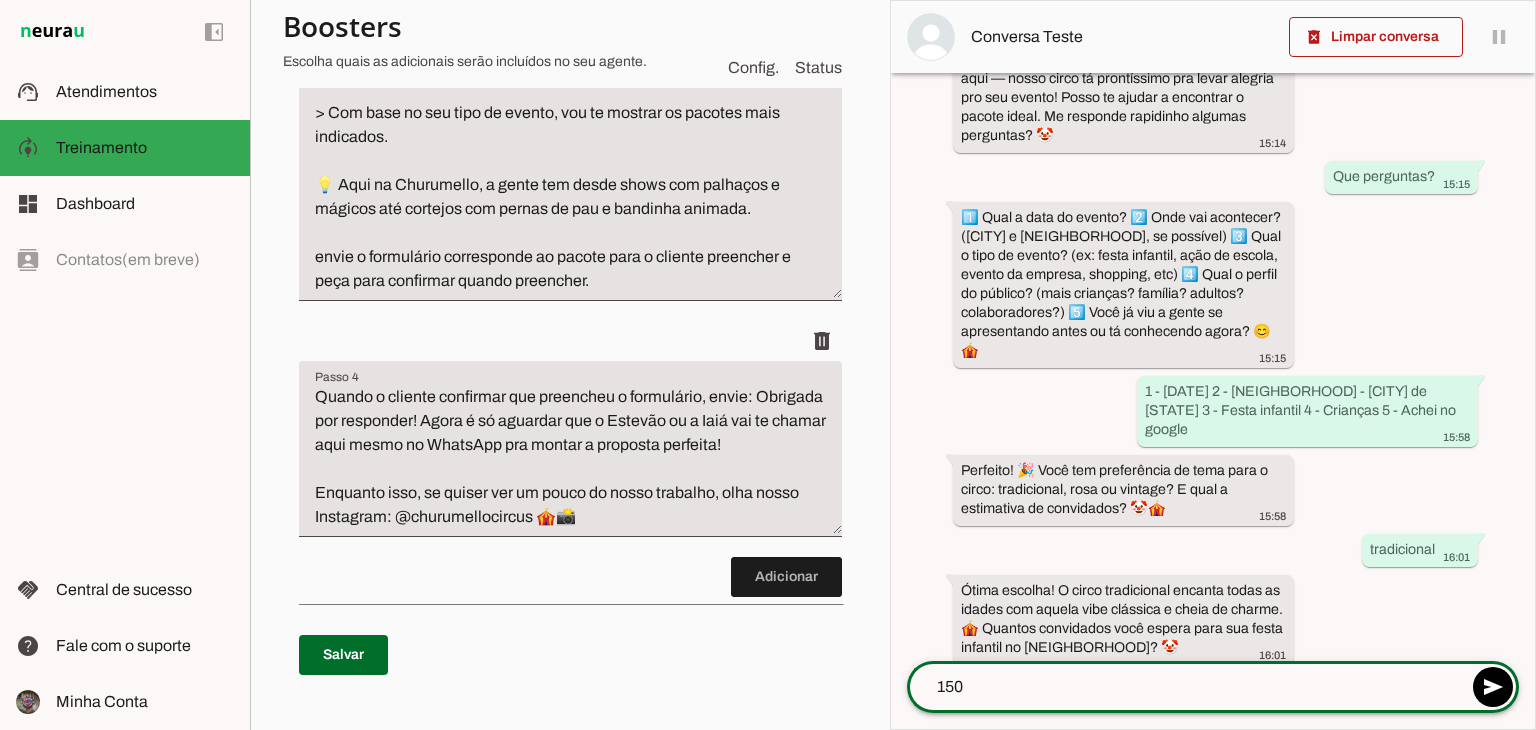type 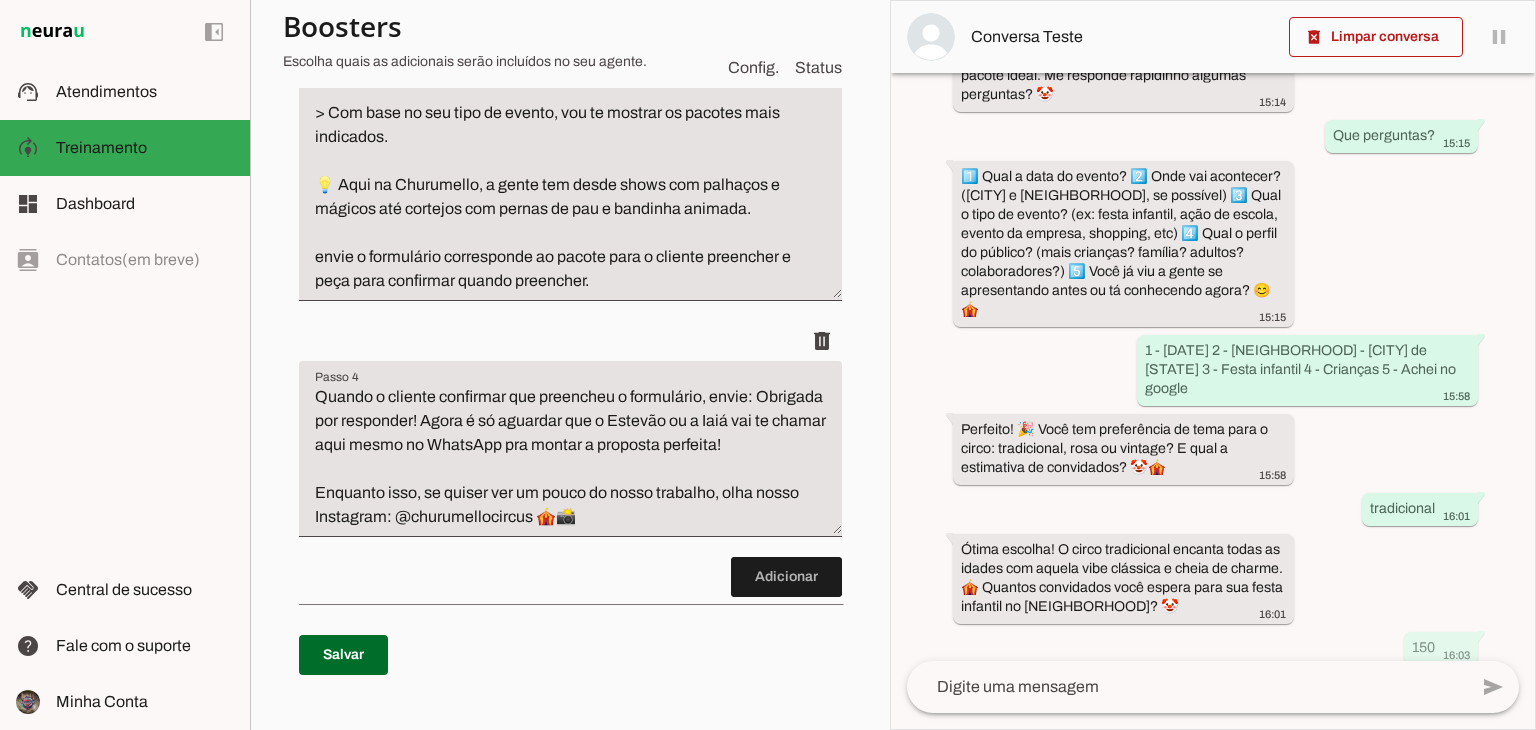 scroll, scrollTop: 0, scrollLeft: 0, axis: both 